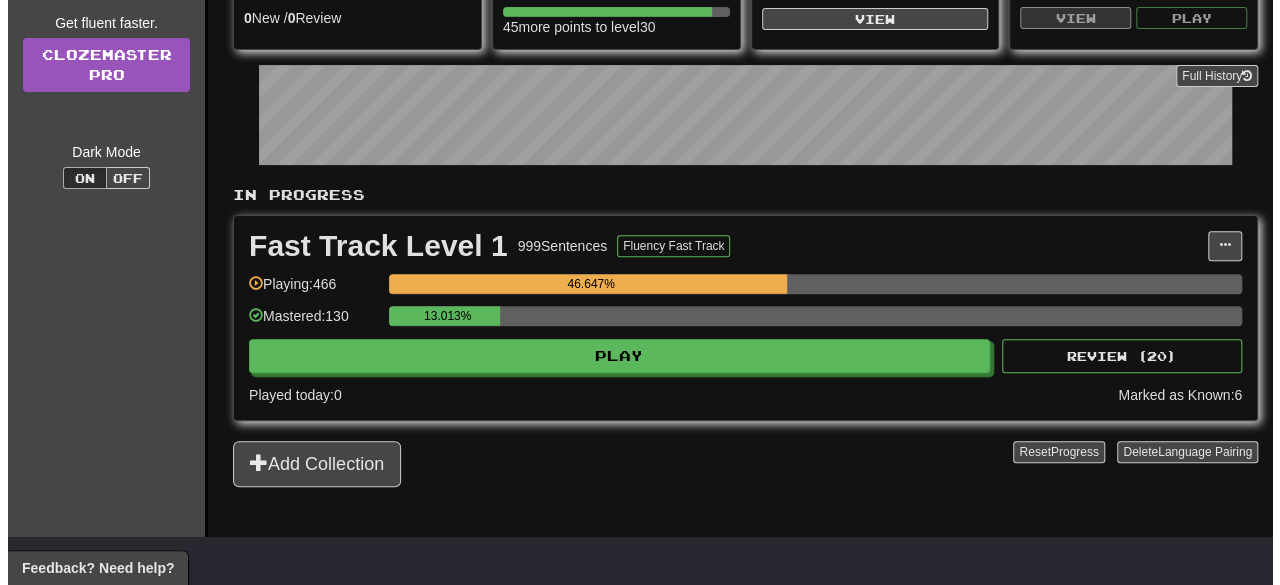 scroll, scrollTop: 258, scrollLeft: 0, axis: vertical 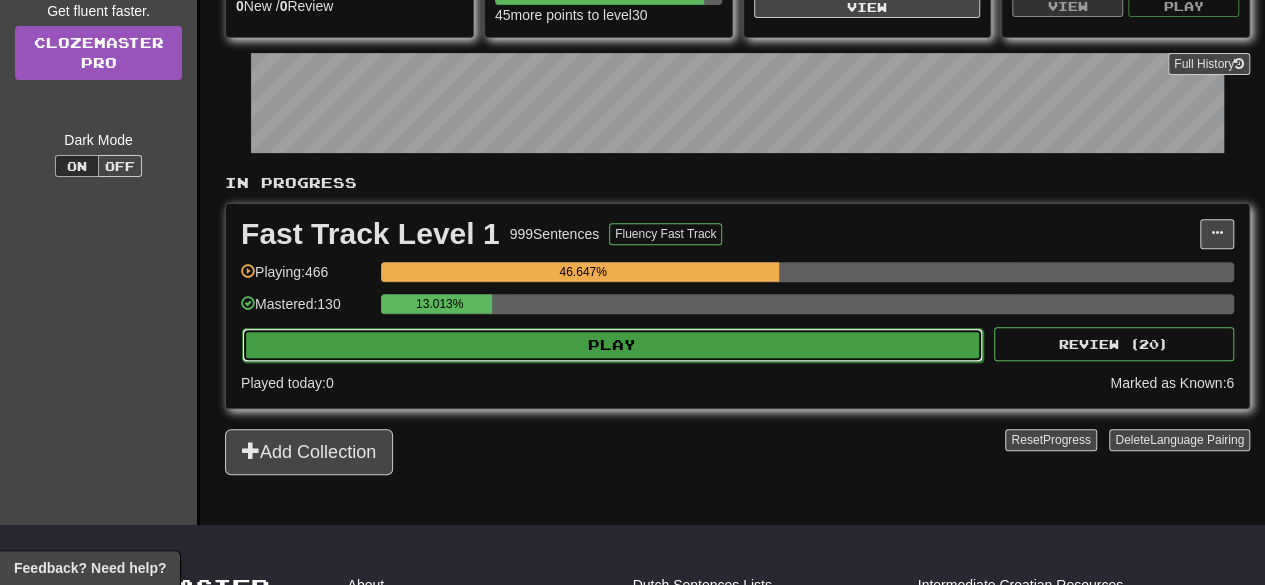 click on "Play" at bounding box center [612, 345] 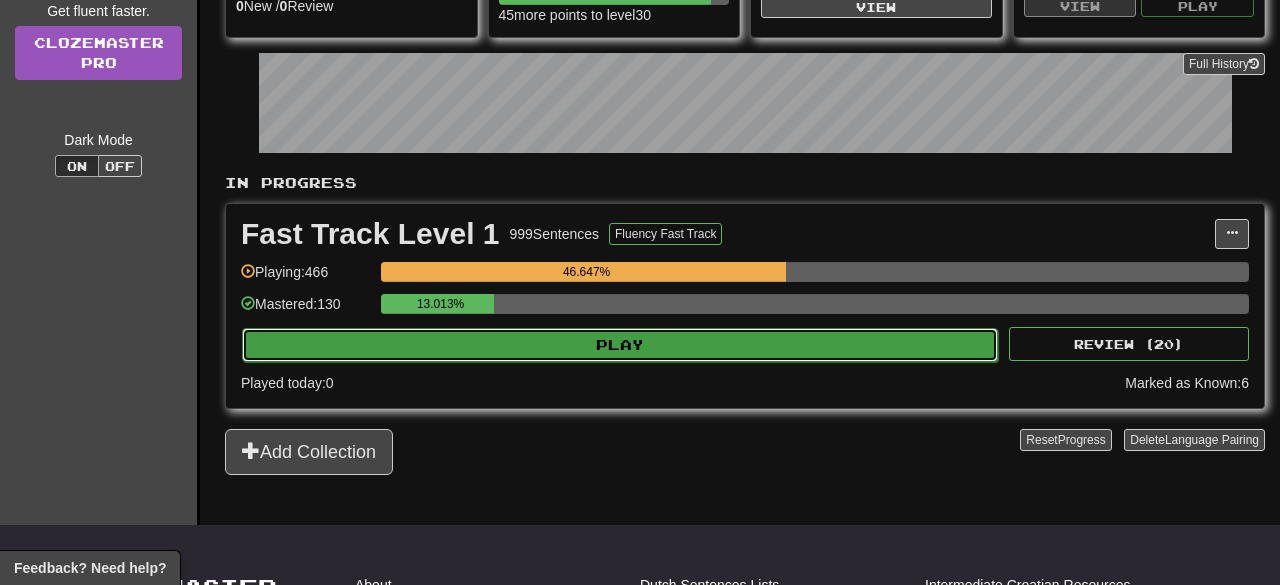 select on "**" 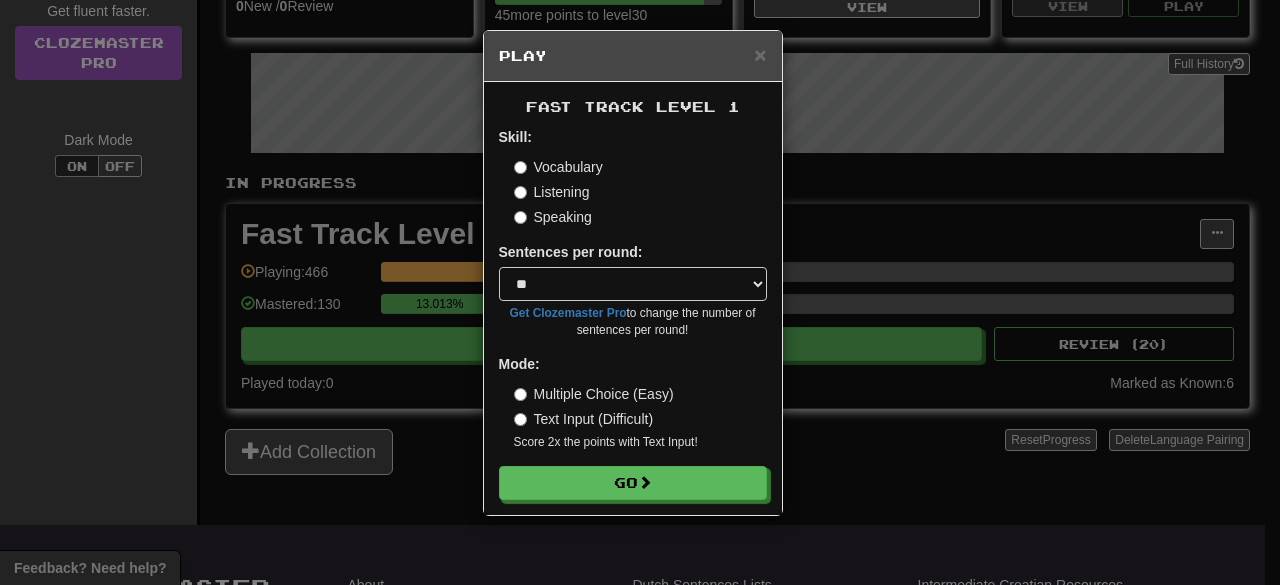 click on "Skill: Vocabulary Listening Speaking Sentences per round: * ** ** ** ** ** *** ******** Get Clozemaster Pro  to change the number of sentences per round! Mode: Multiple Choice (Easy) Text Input (Difficult) Score 2x the points with Text Input ! Go" at bounding box center [633, 313] 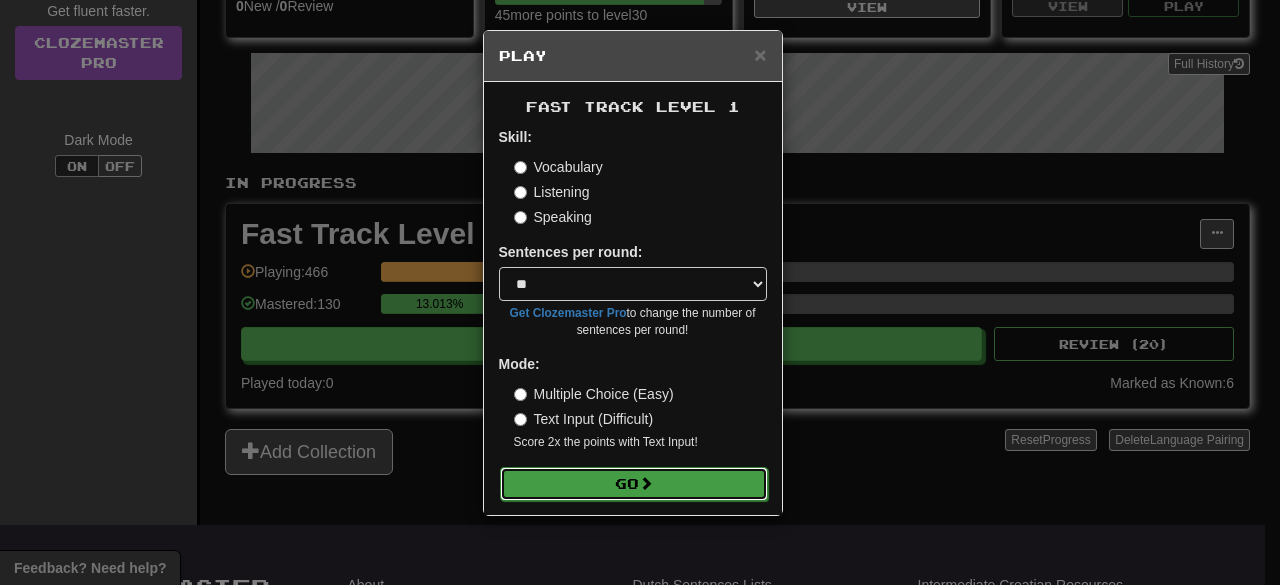 click on "Go" at bounding box center (634, 484) 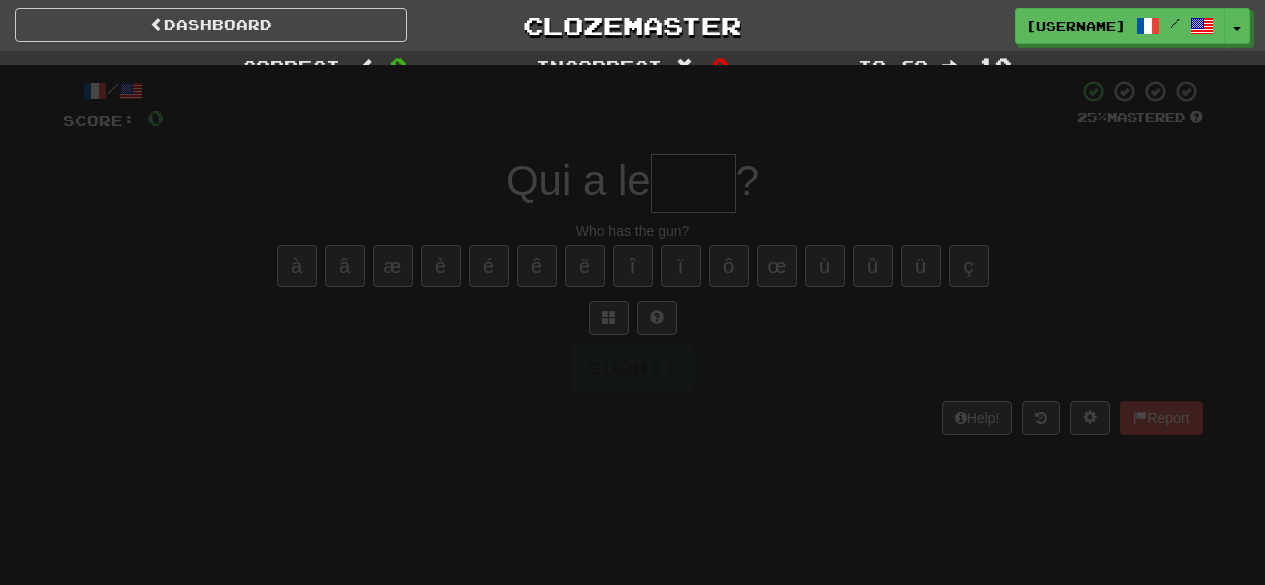 scroll, scrollTop: 0, scrollLeft: 0, axis: both 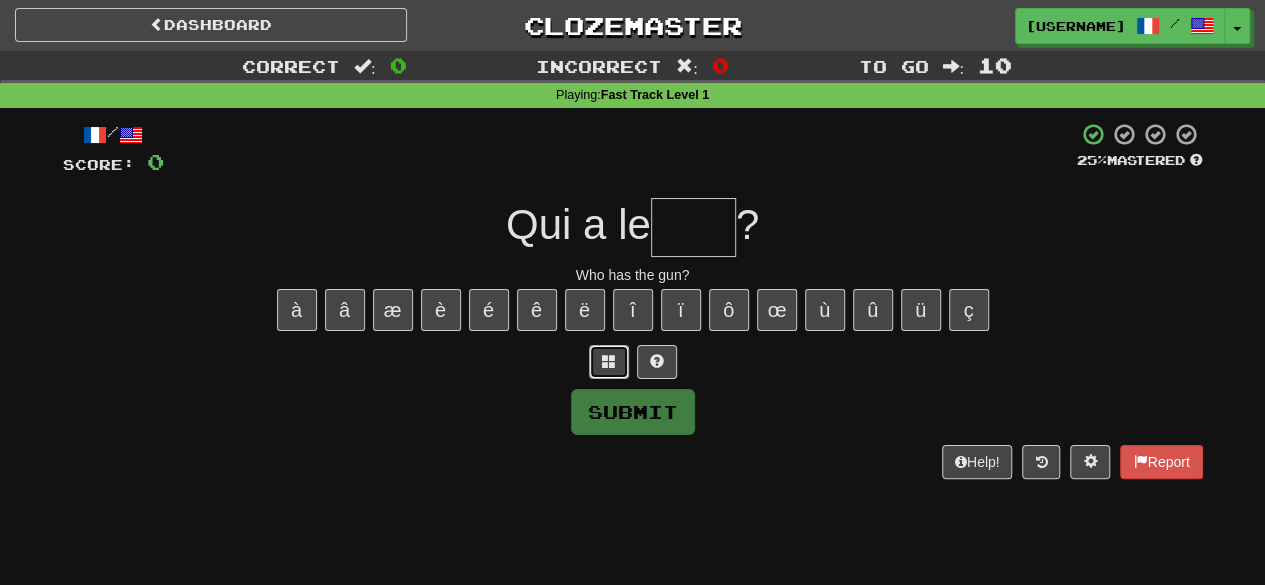 click at bounding box center (609, 362) 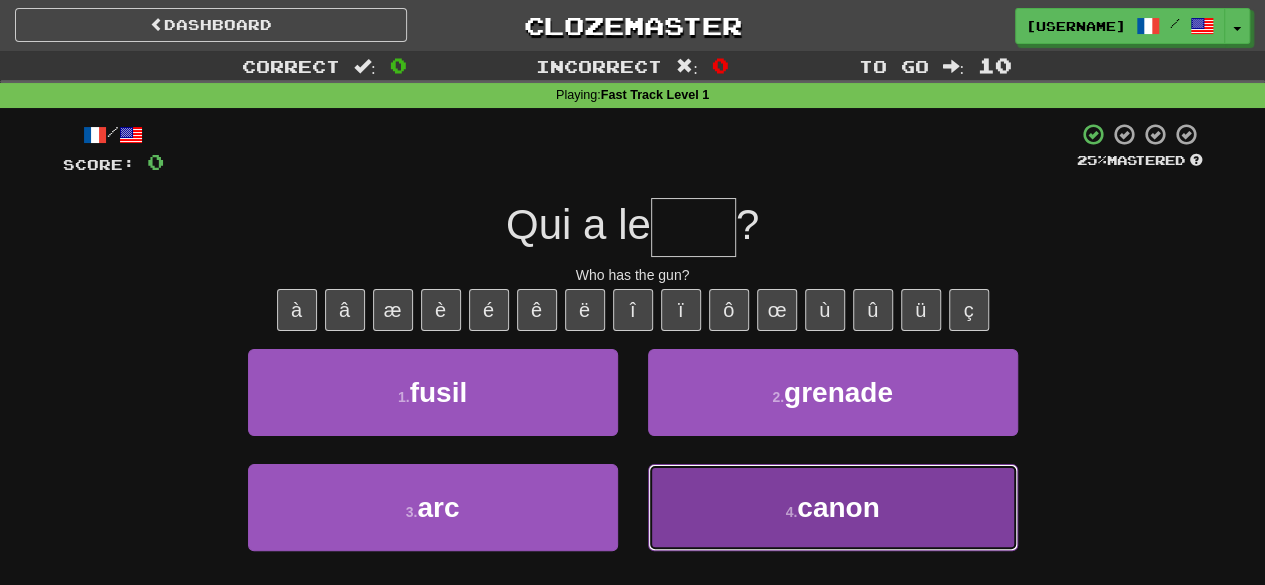 click on "4 .  canon" at bounding box center [833, 507] 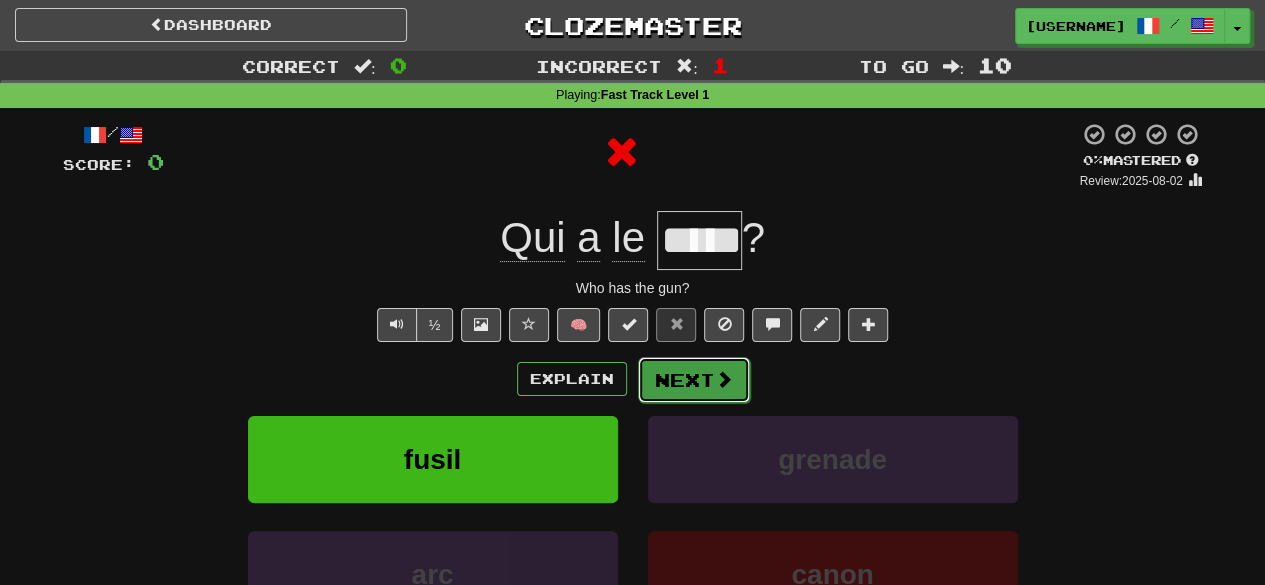 click on "Next" at bounding box center (694, 380) 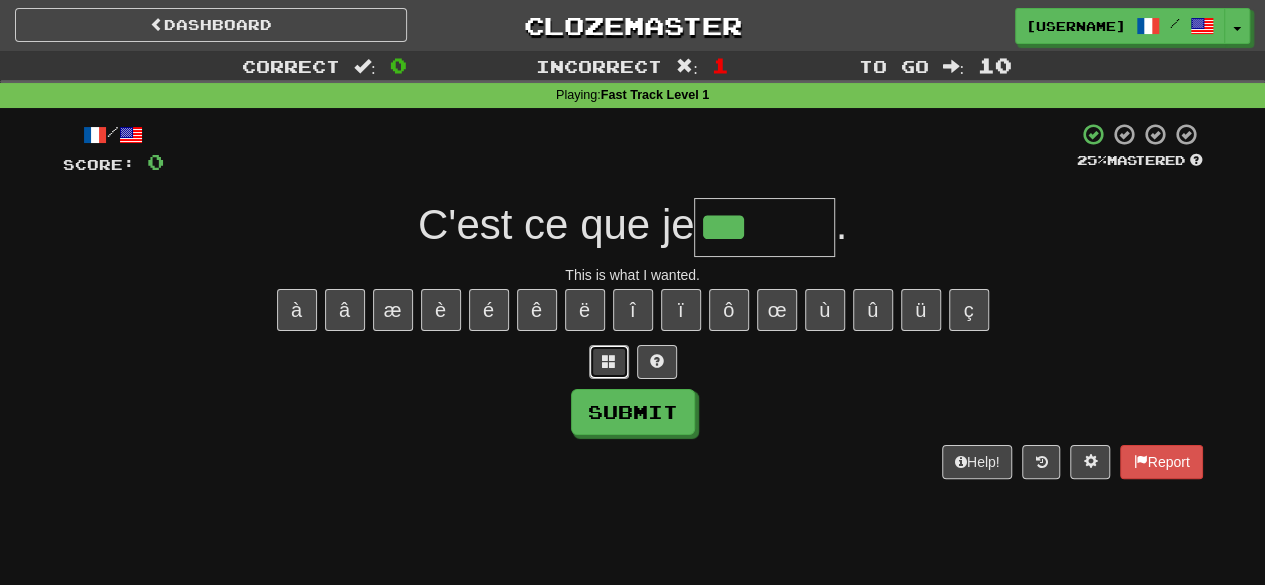 click at bounding box center (609, 362) 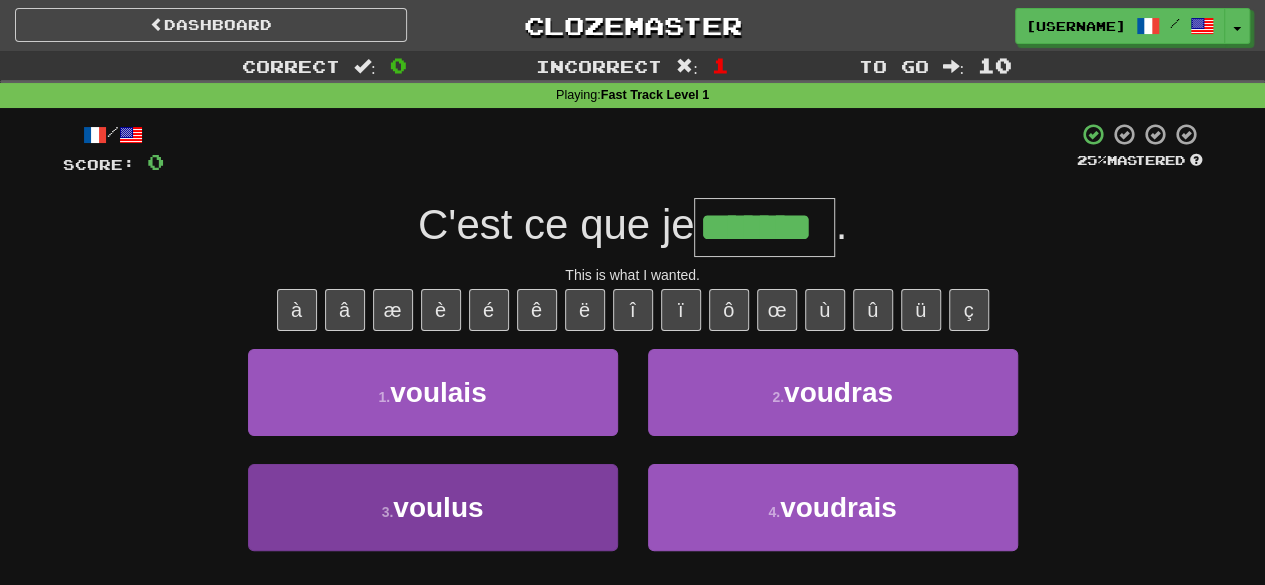 type on "*******" 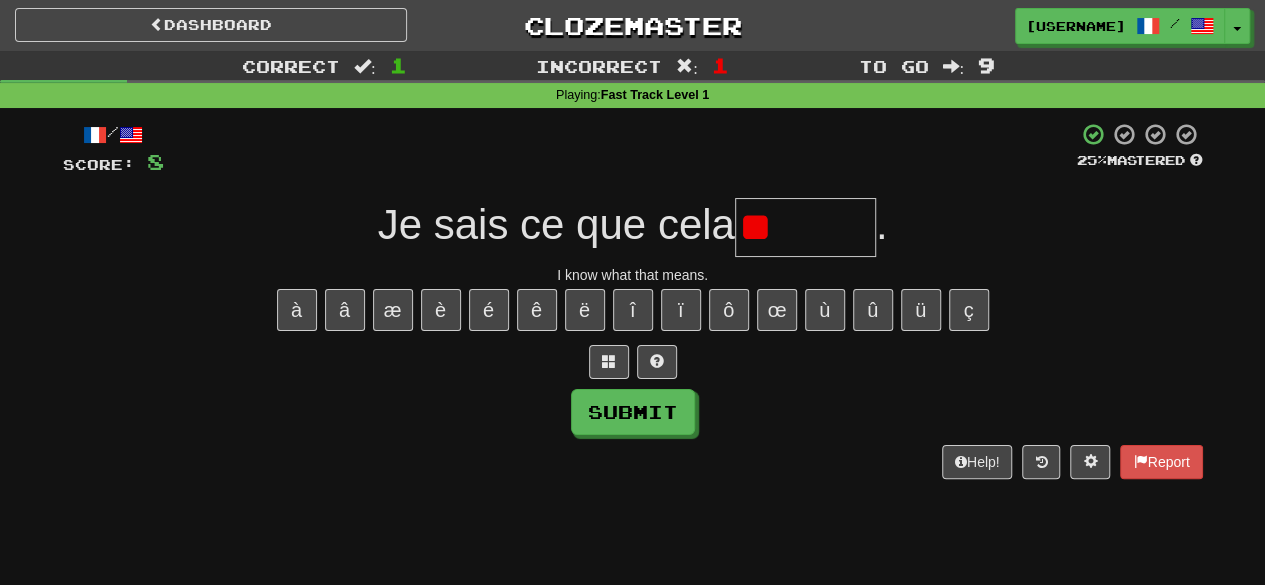 type on "*" 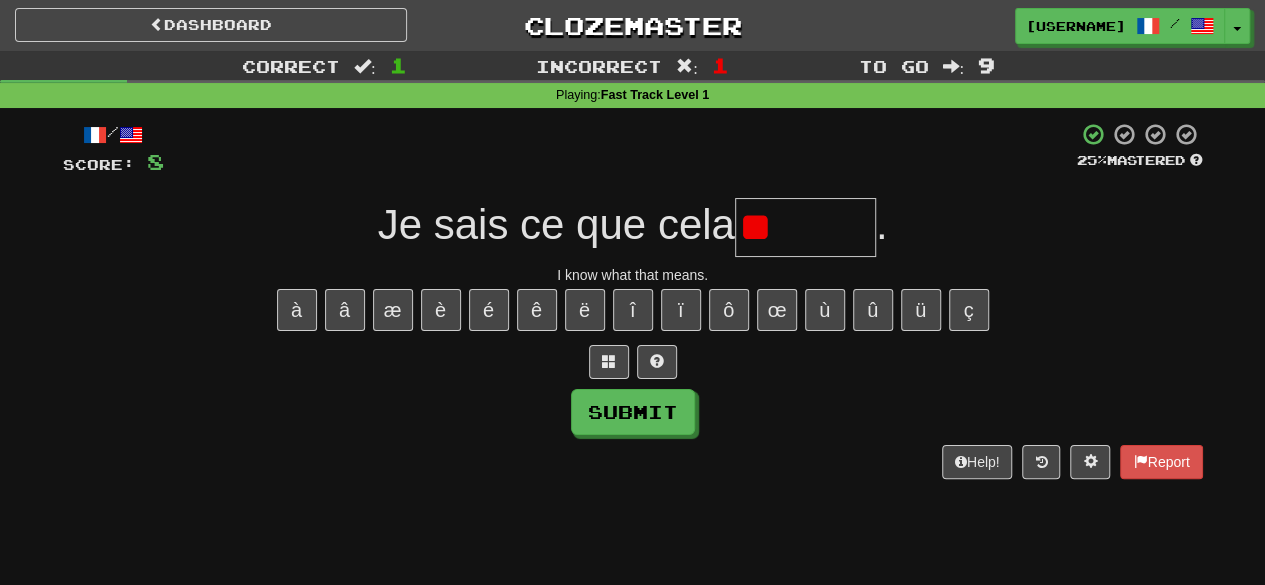 type on "*" 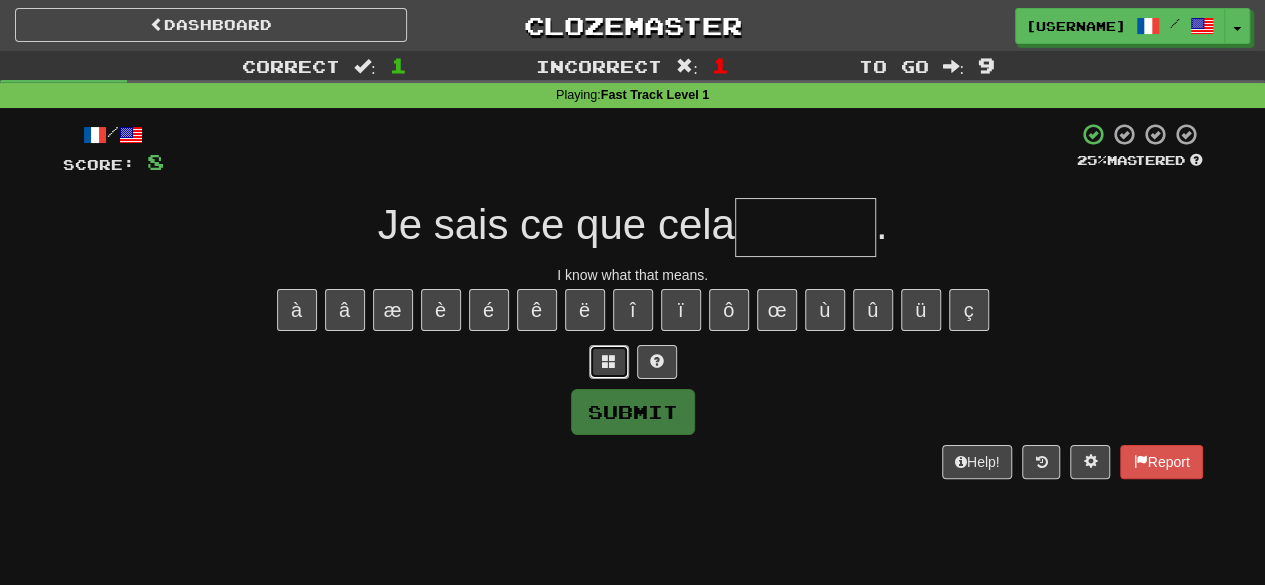 click at bounding box center [609, 361] 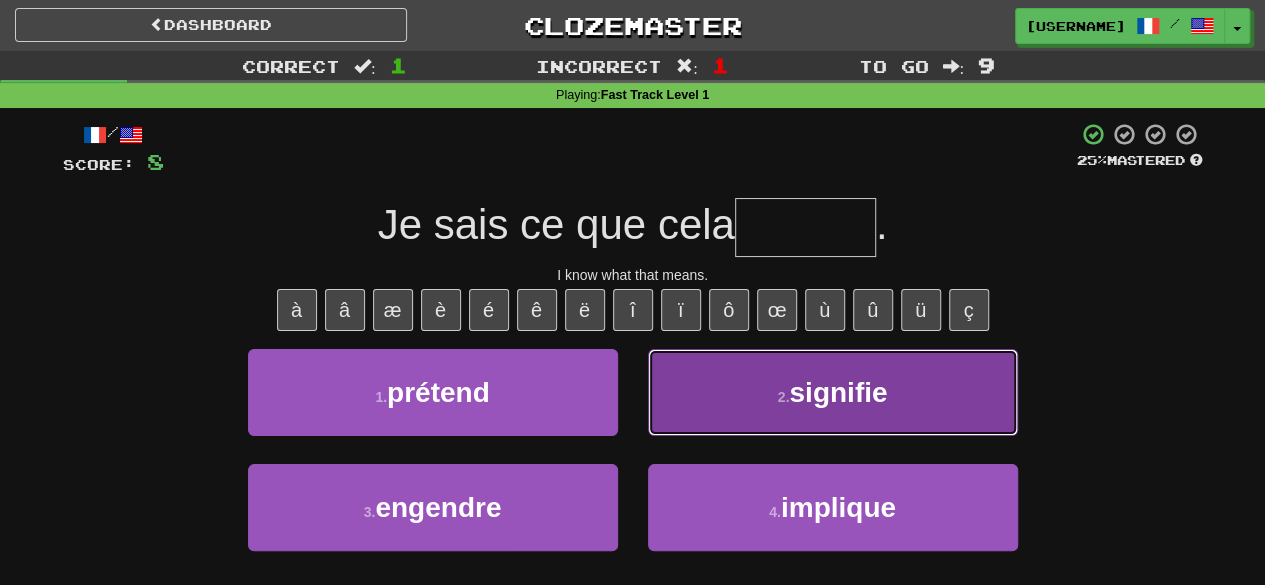 click on "signifie" at bounding box center [838, 392] 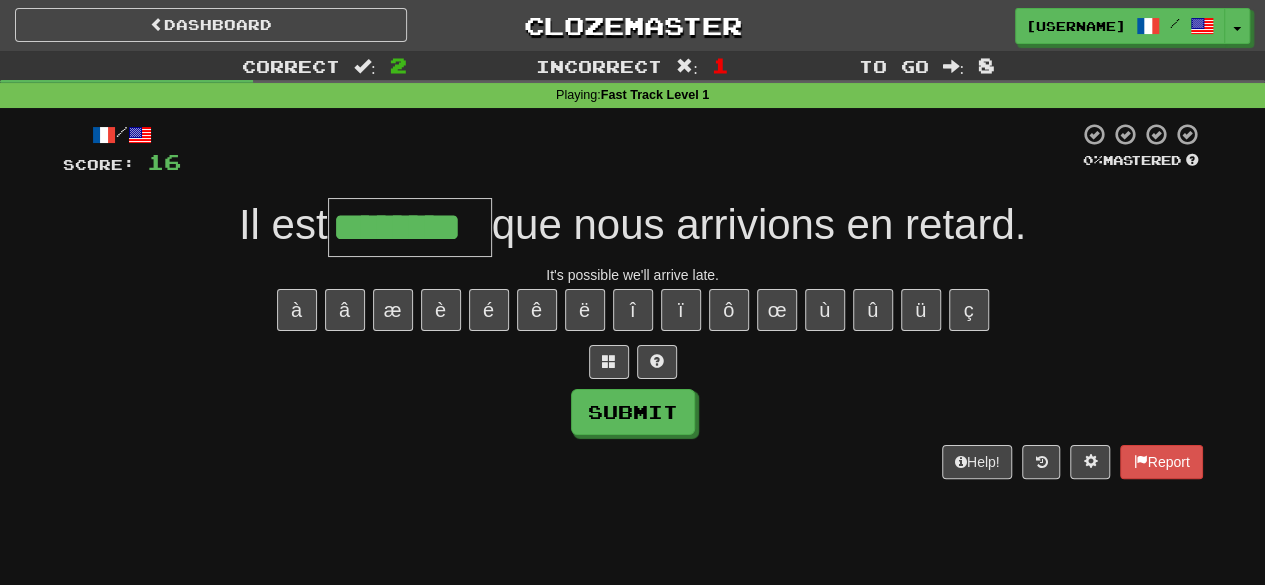type on "********" 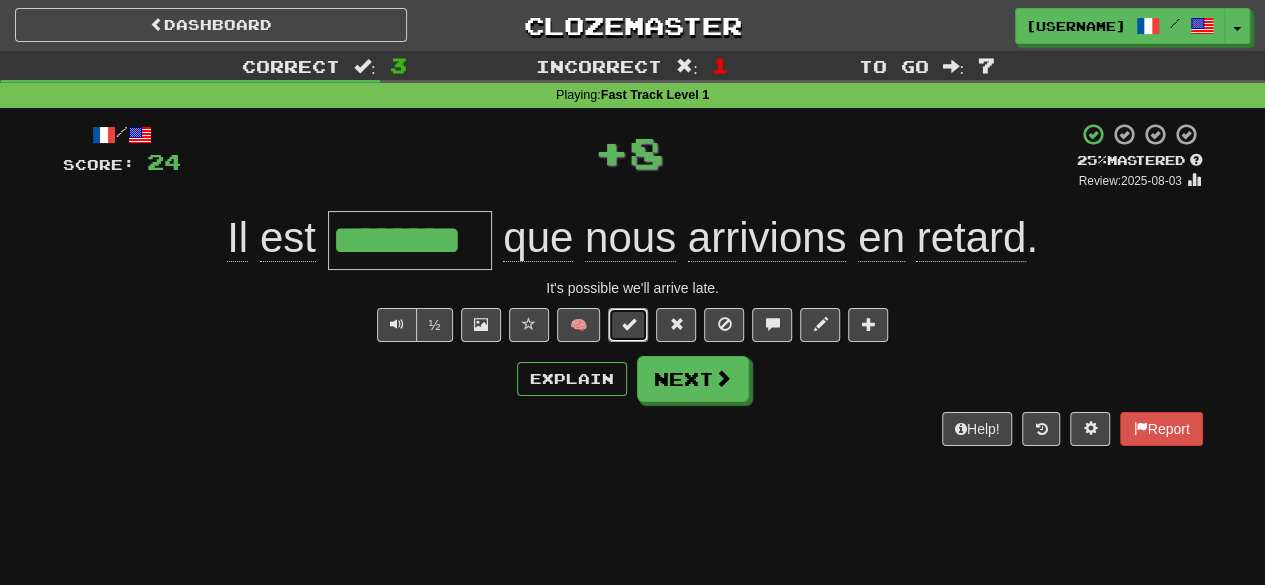 click at bounding box center (628, 325) 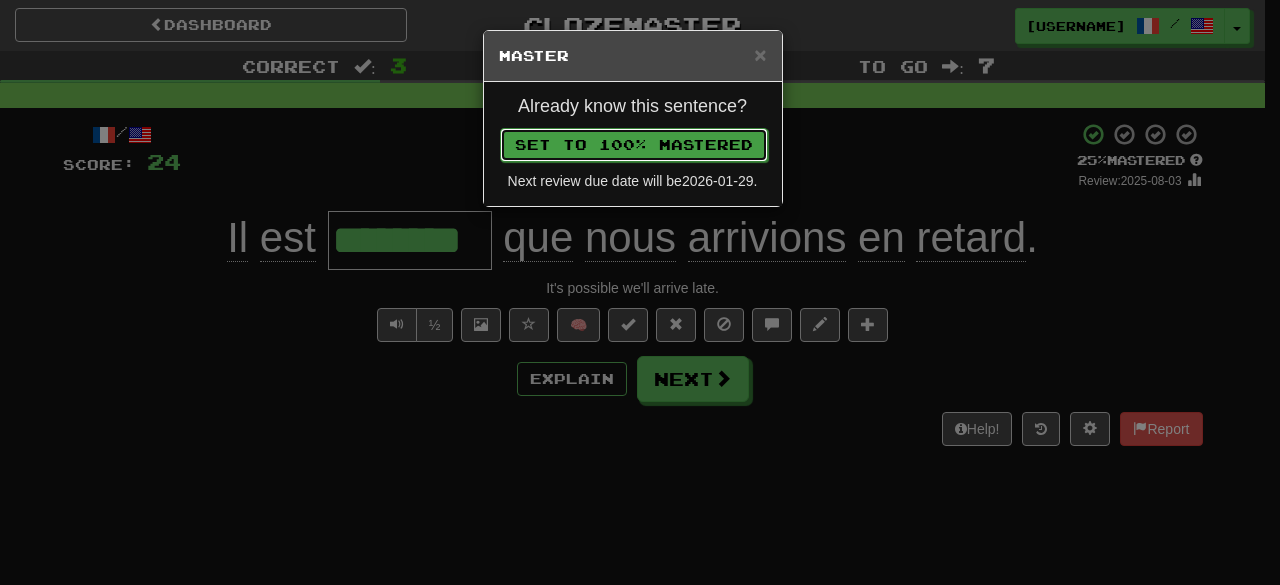 click on "Set to 100% Mastered" at bounding box center (634, 145) 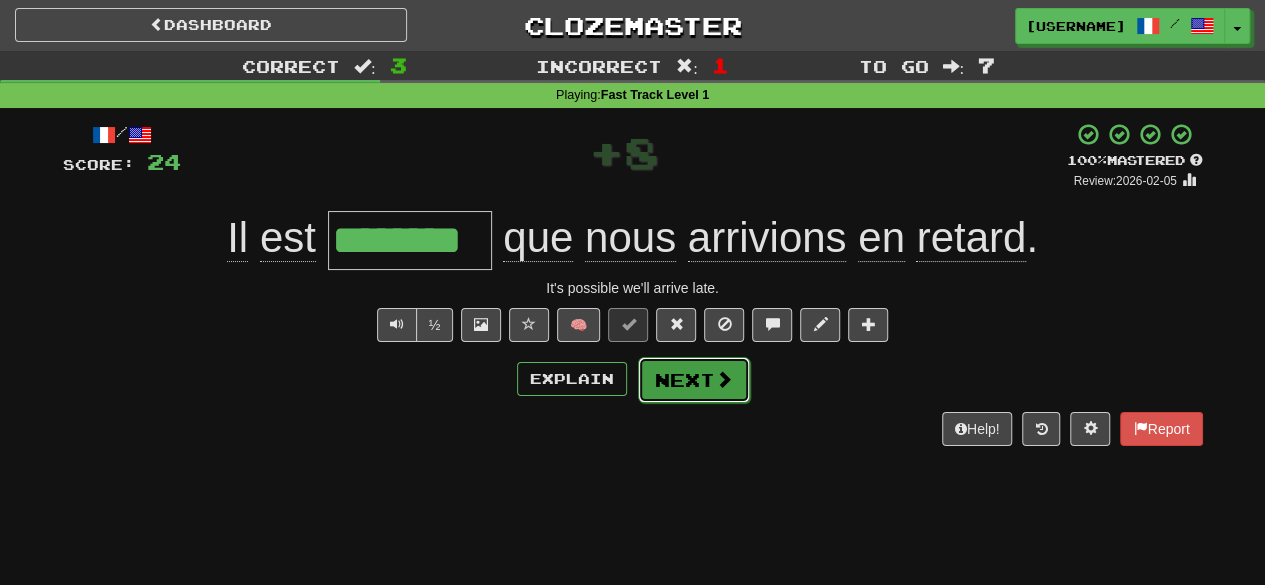 click on "Next" at bounding box center [694, 380] 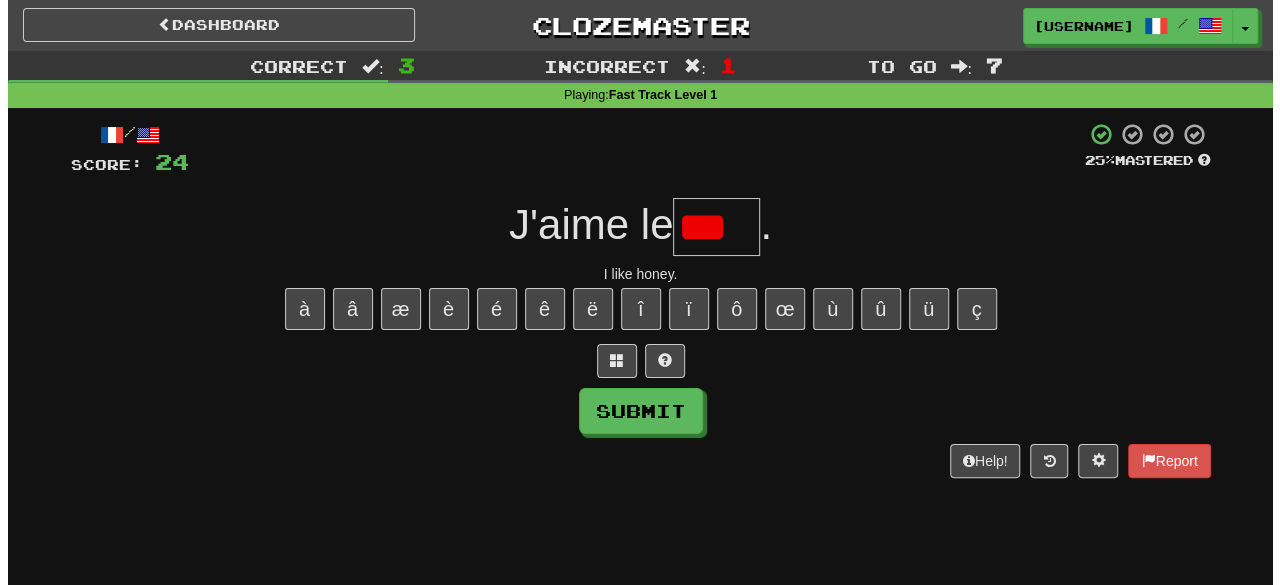 scroll, scrollTop: 0, scrollLeft: 0, axis: both 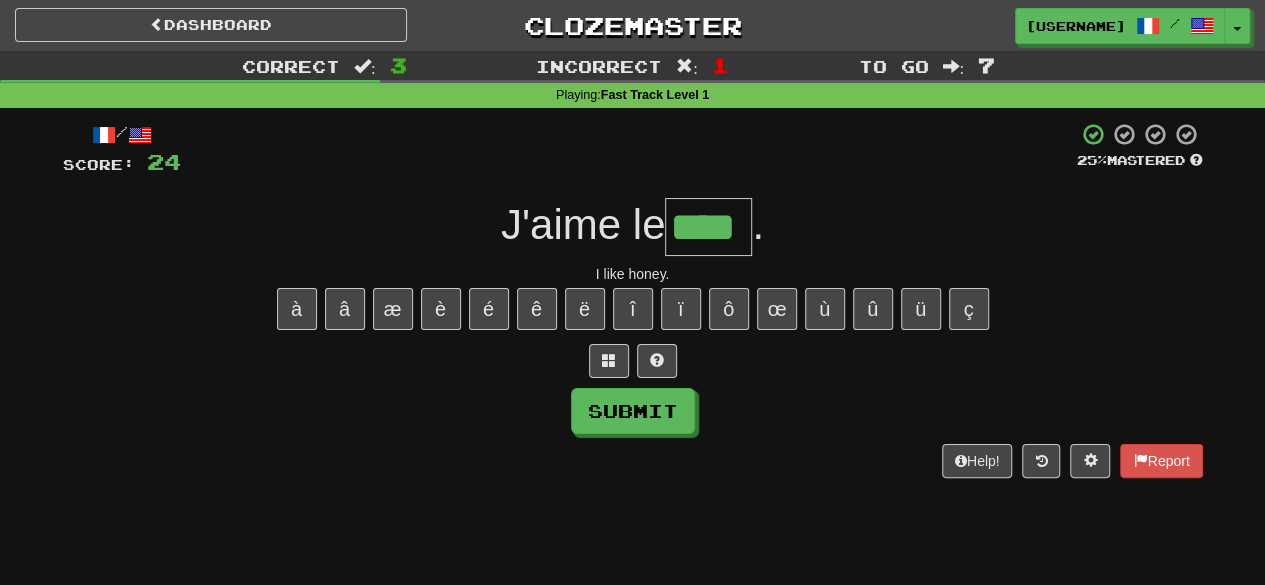 type on "****" 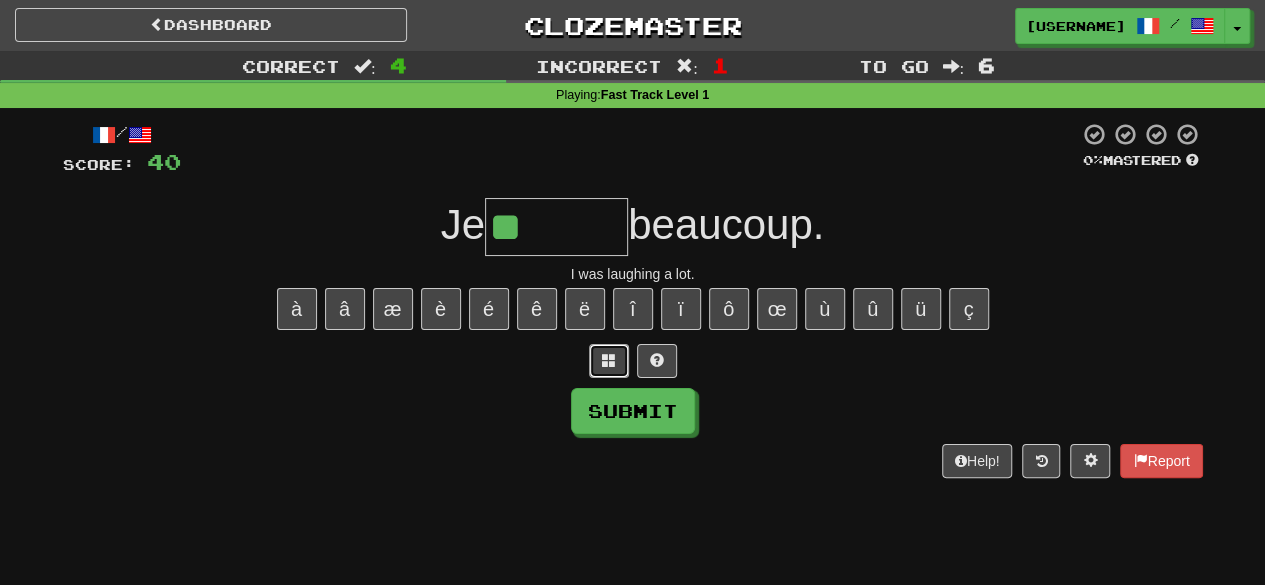 click at bounding box center [609, 361] 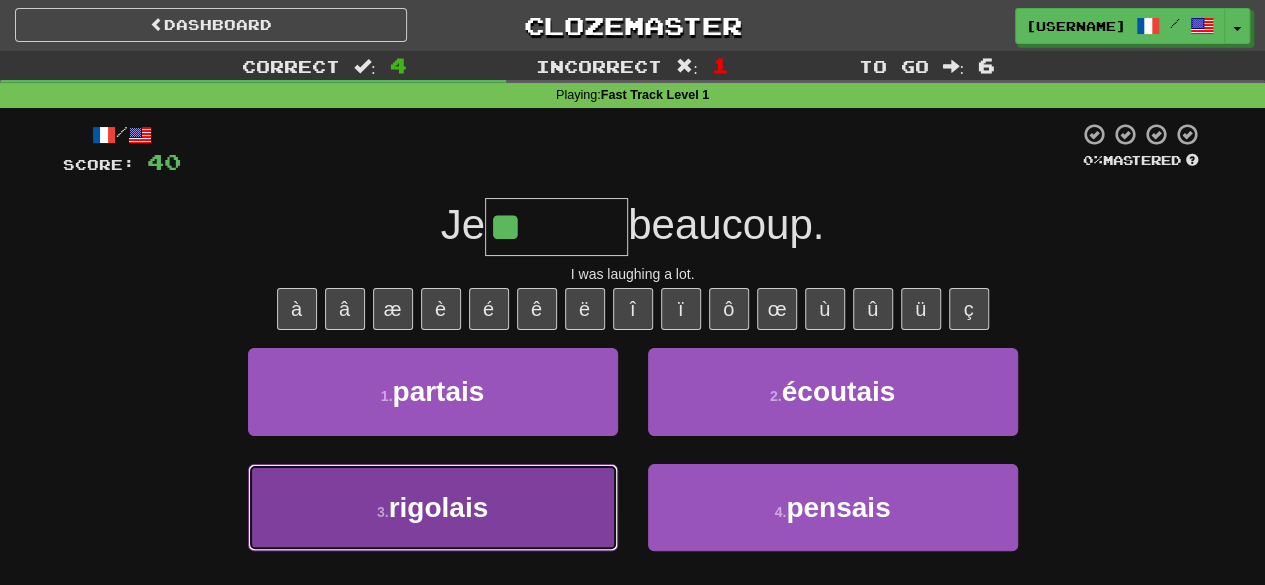 click on "3 .  rigolais" at bounding box center [433, 507] 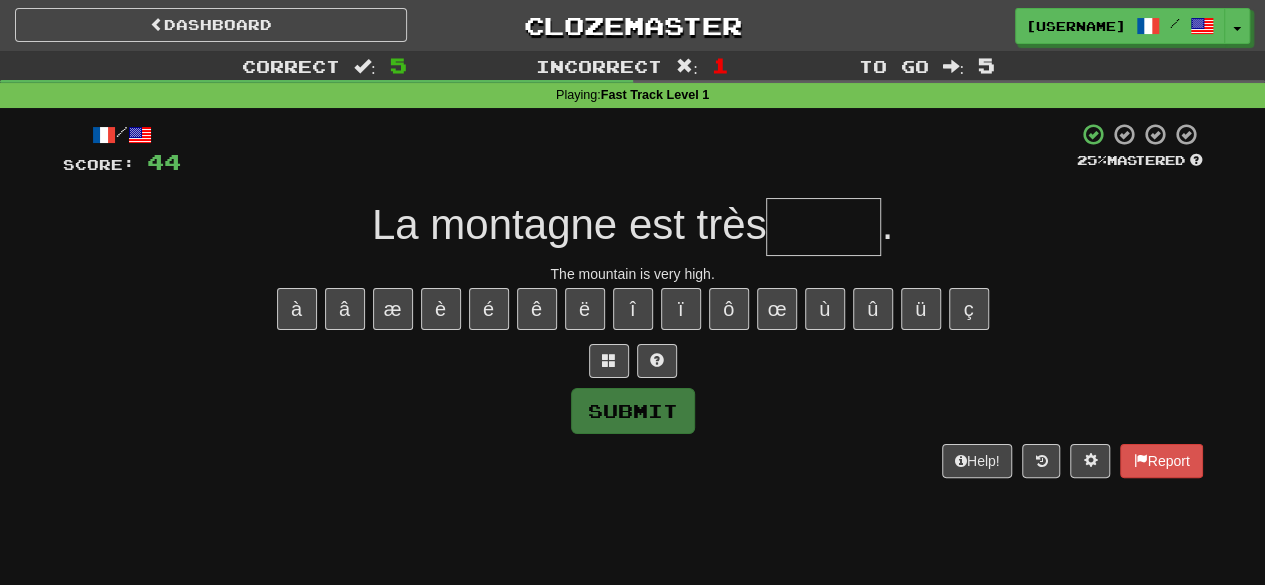 type on "*" 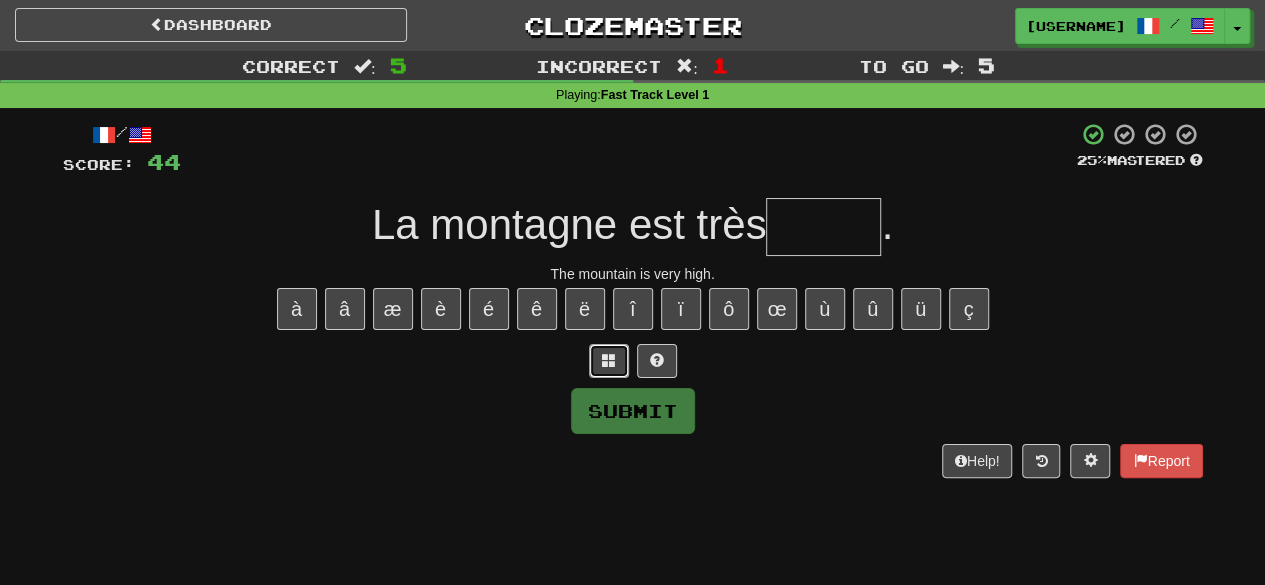 click at bounding box center (609, 360) 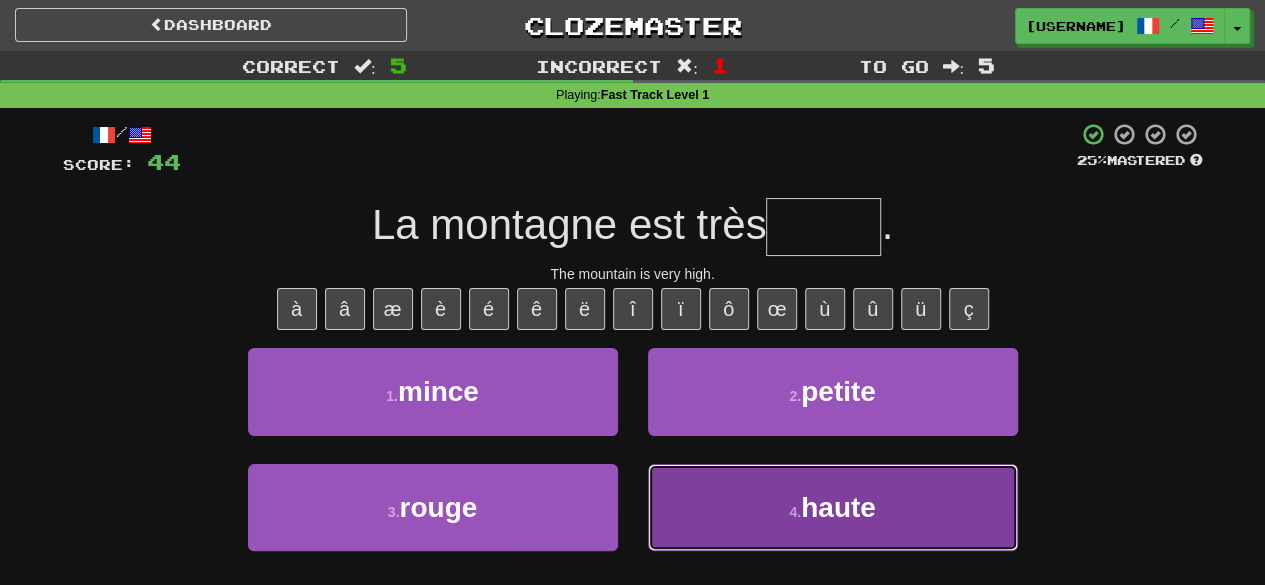 click on "4 .  haute" at bounding box center (833, 507) 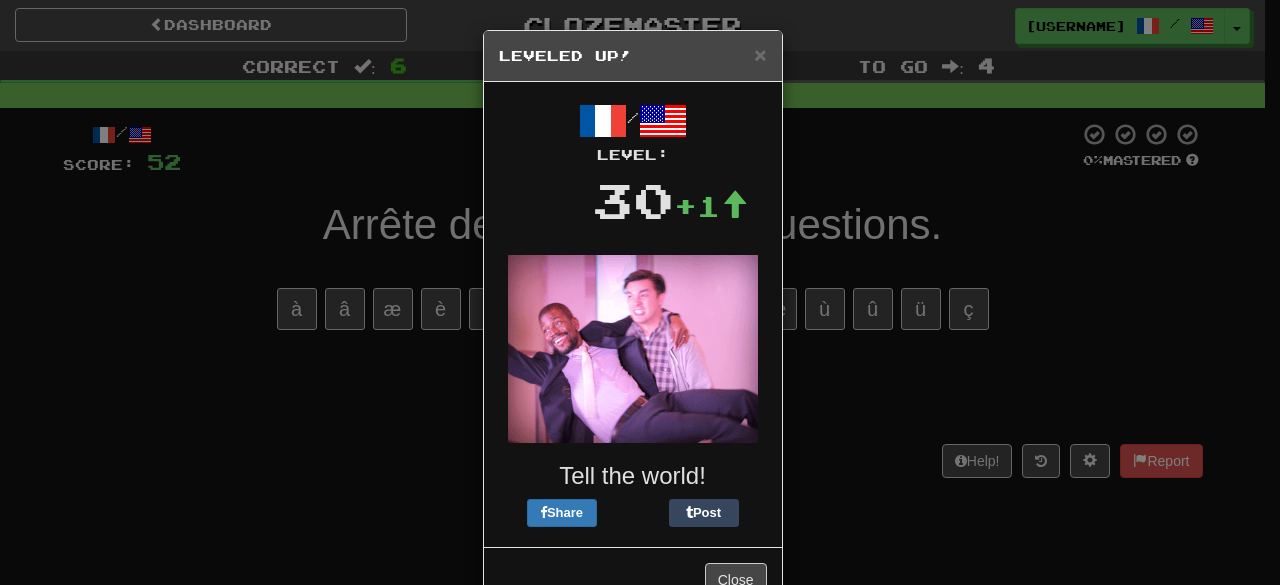 click on "Leveled Up!" at bounding box center (633, 56) 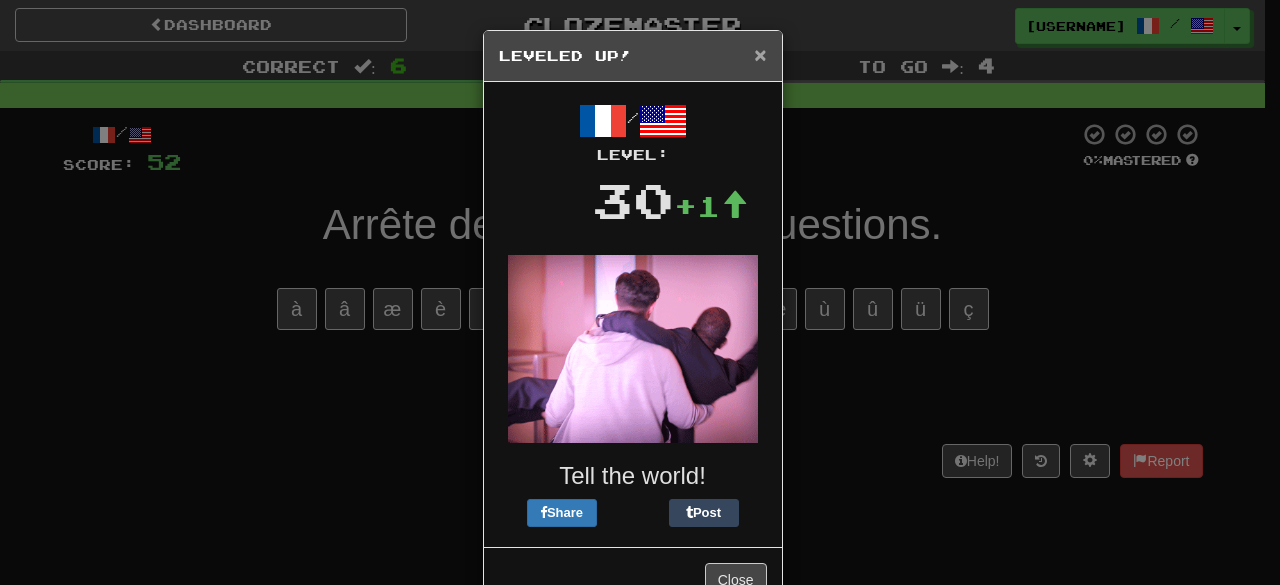 click on "×" at bounding box center (760, 54) 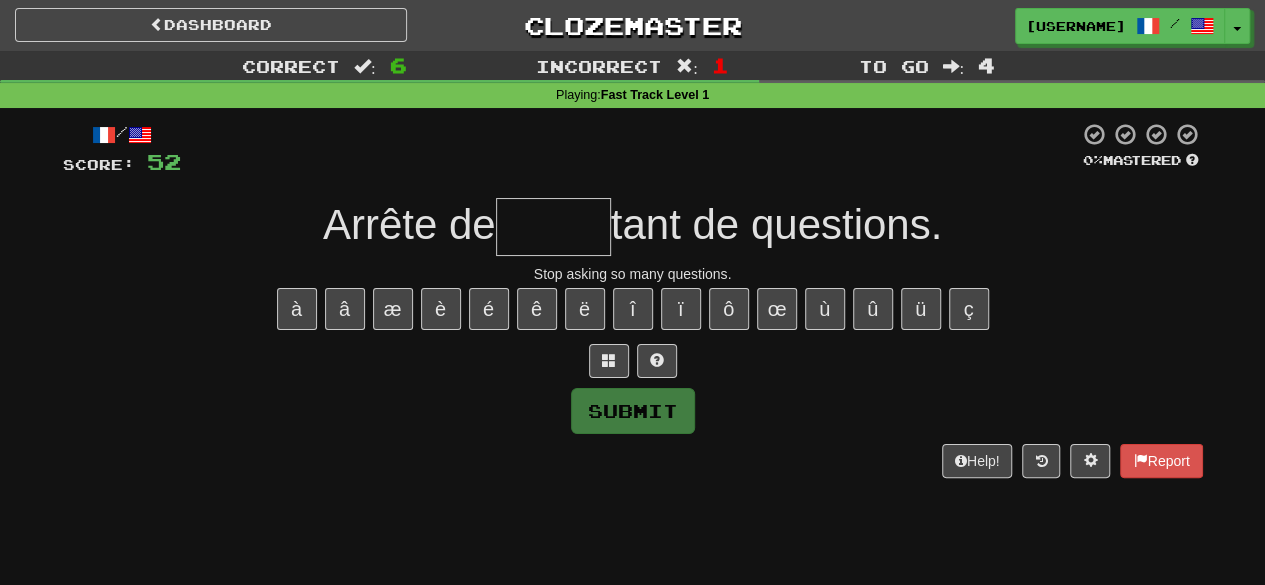 click at bounding box center [553, 227] 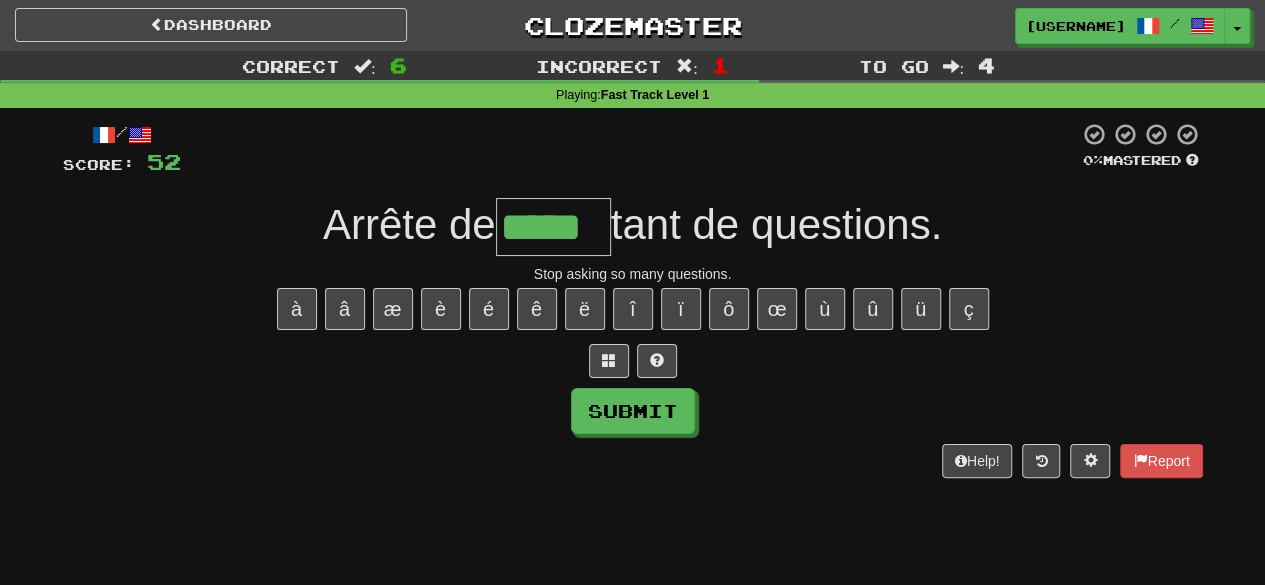 type on "*****" 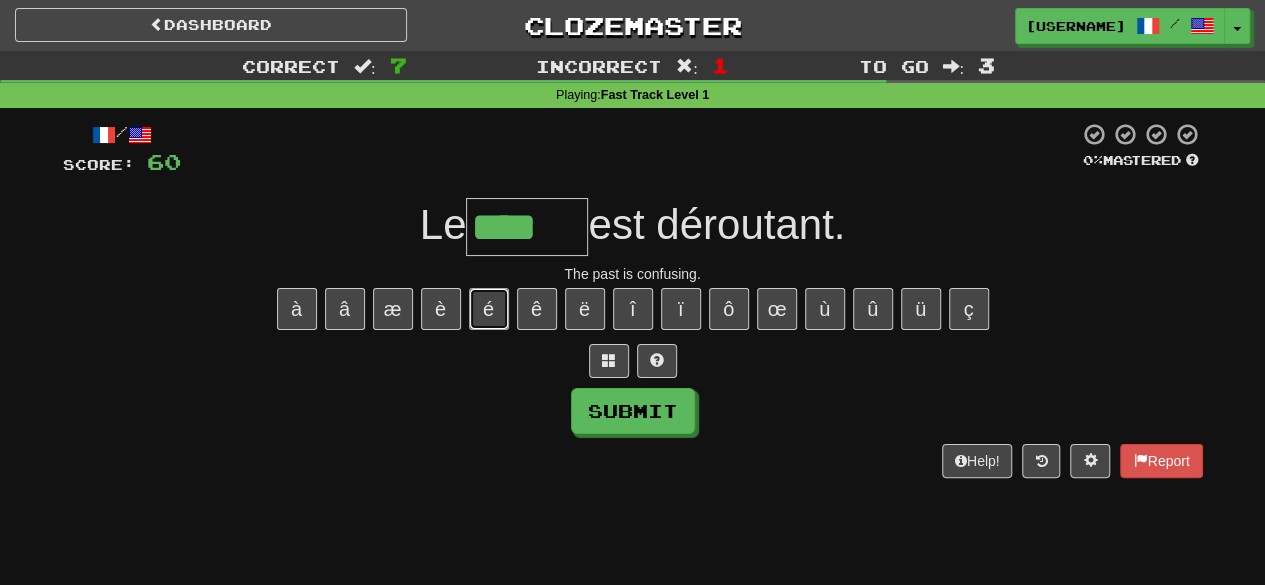 click on "é" at bounding box center [489, 309] 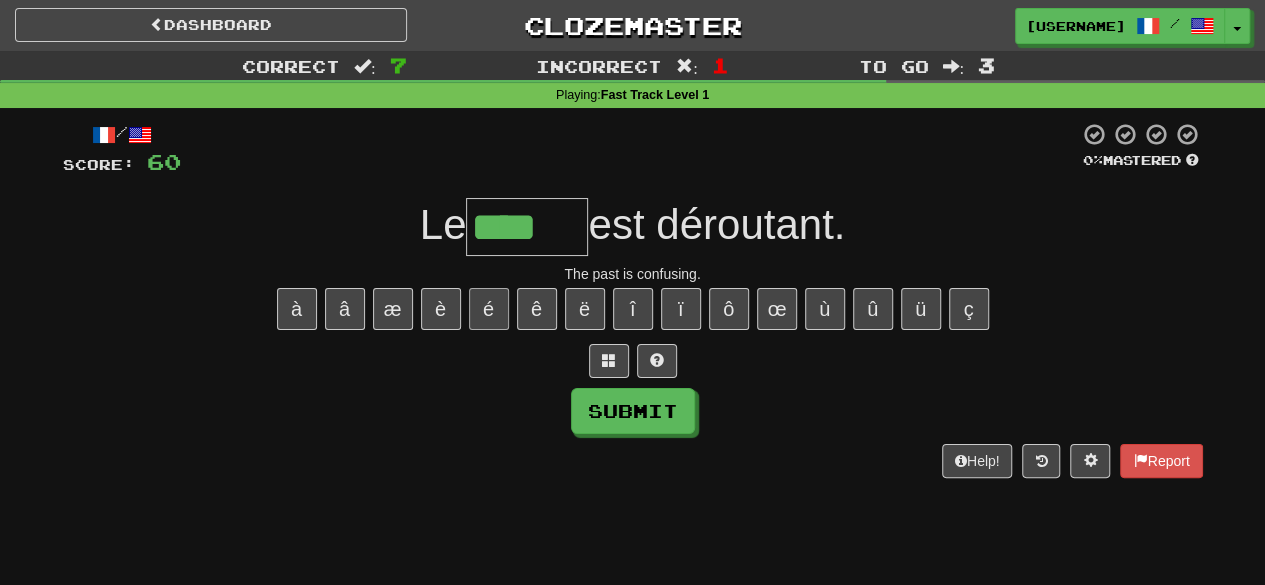 type on "*****" 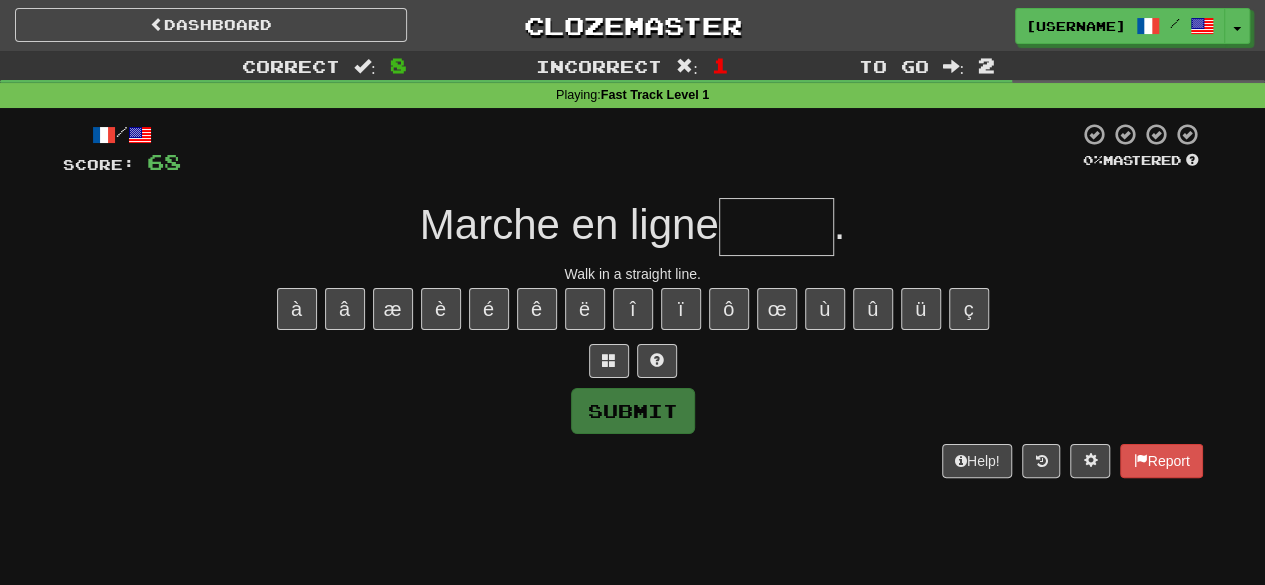 click at bounding box center (633, 361) 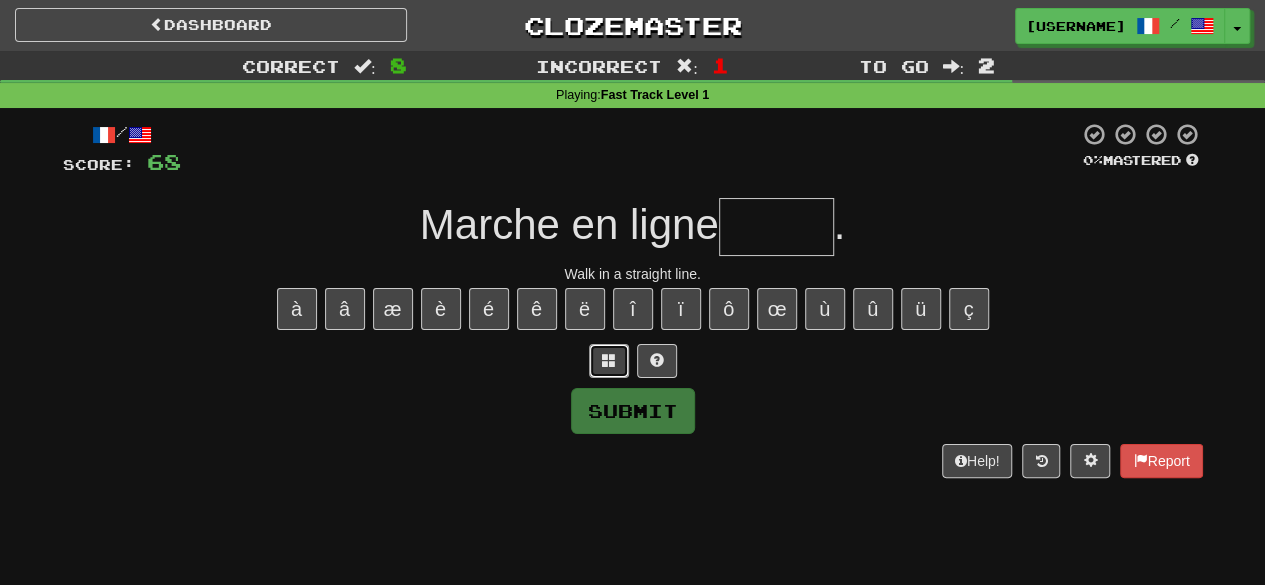 click at bounding box center [609, 360] 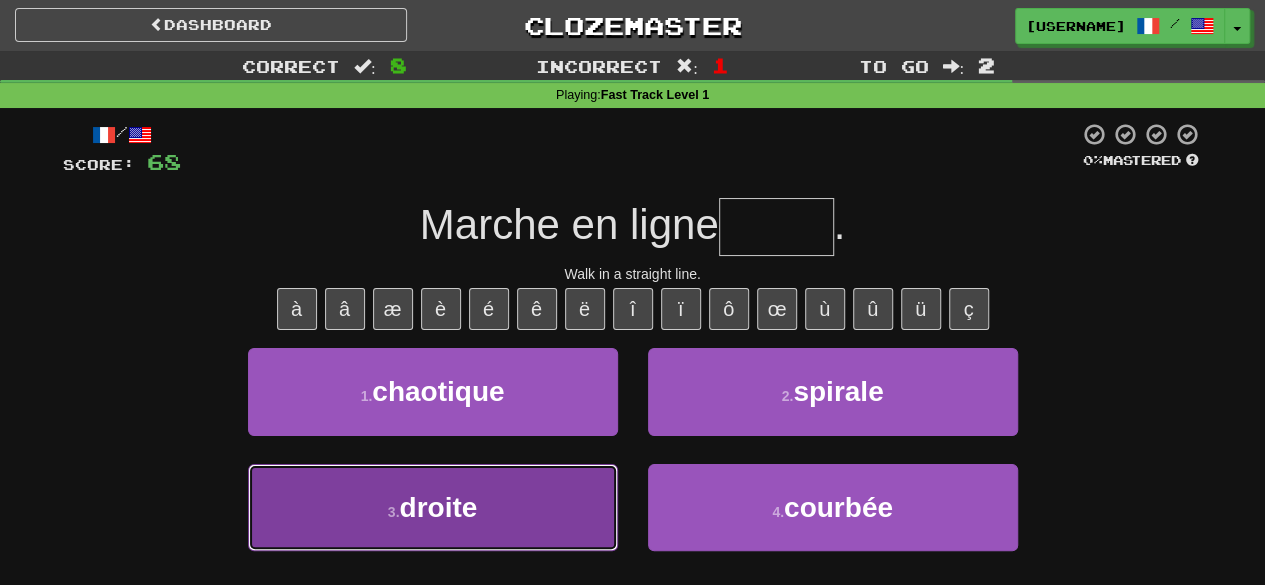 click on "3 .  droite" at bounding box center [433, 507] 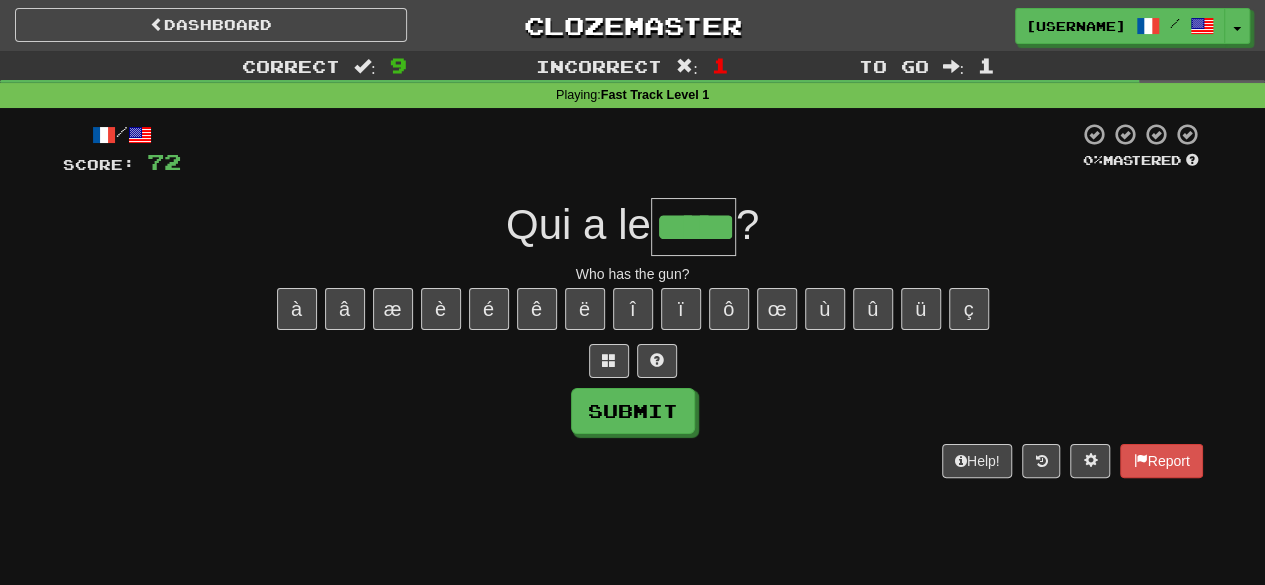 type on "*****" 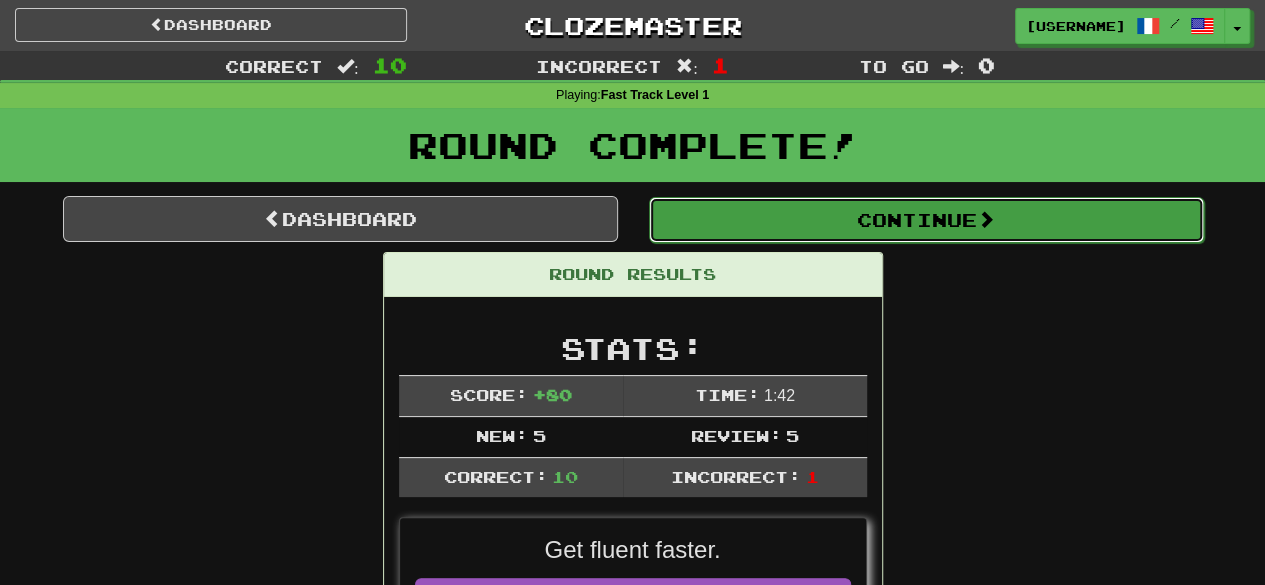 click on "Continue" at bounding box center (926, 220) 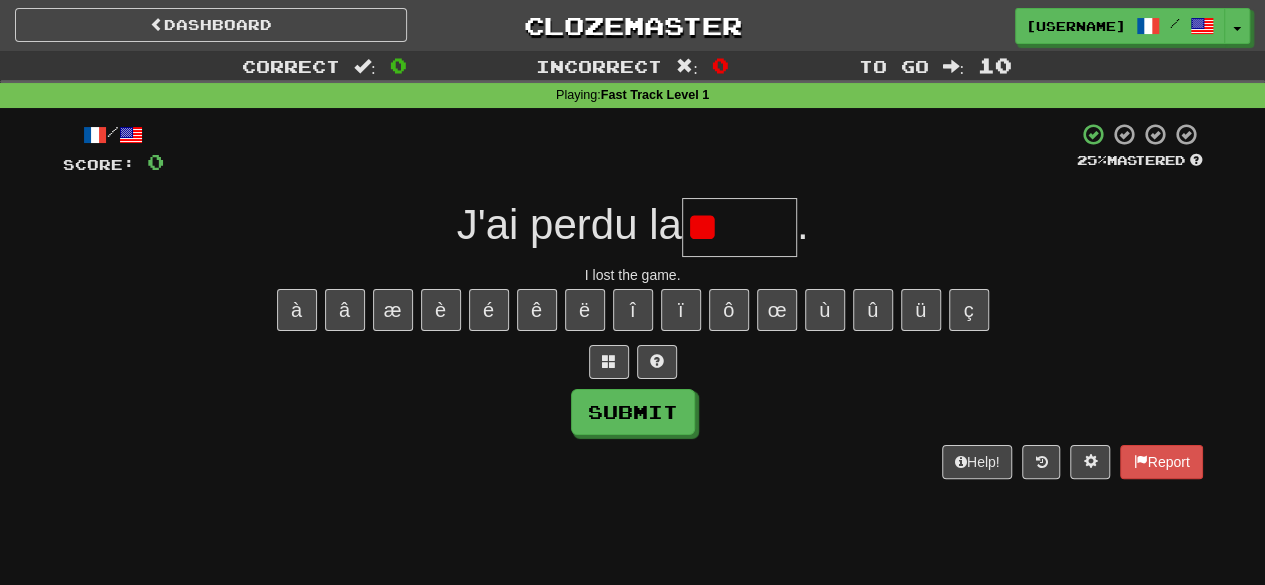 type on "*" 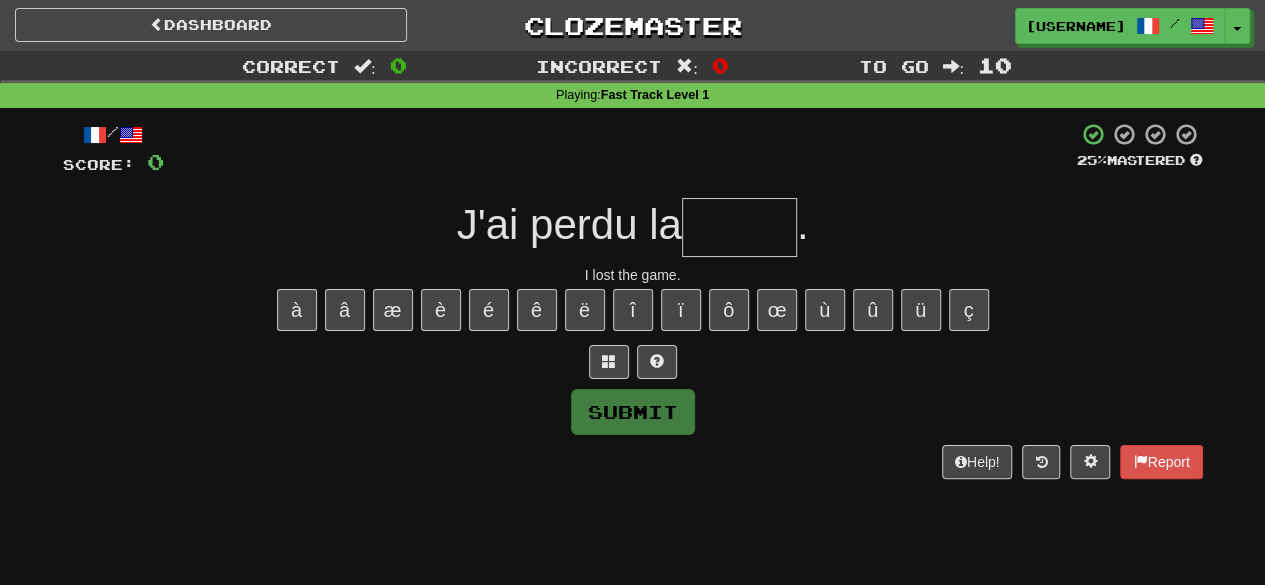 type on "*" 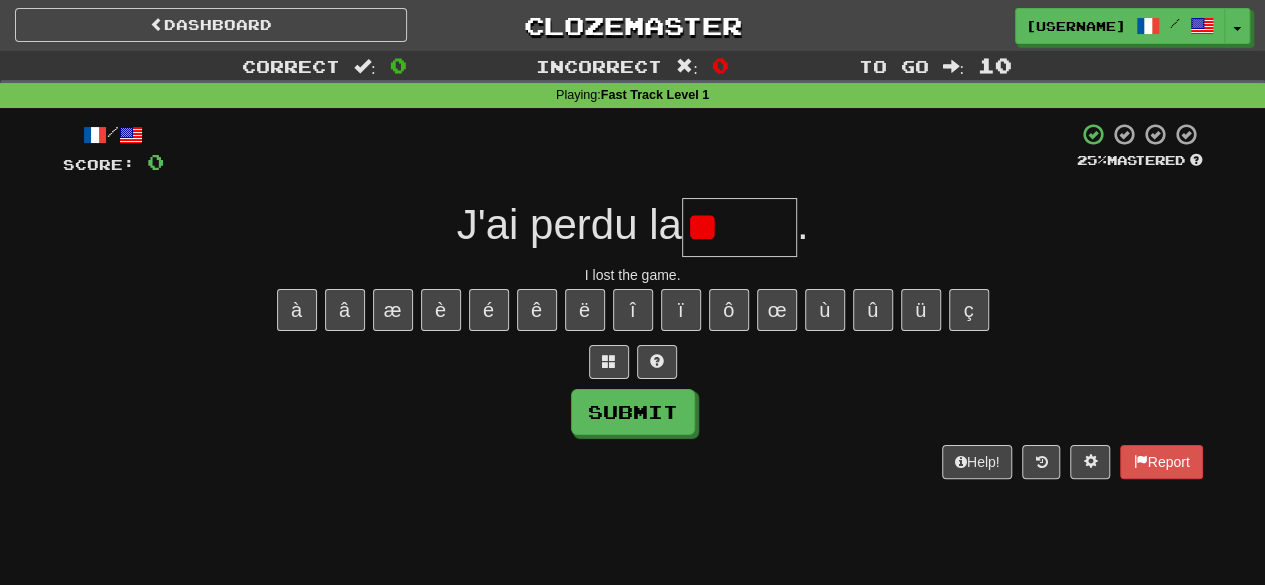 type on "*" 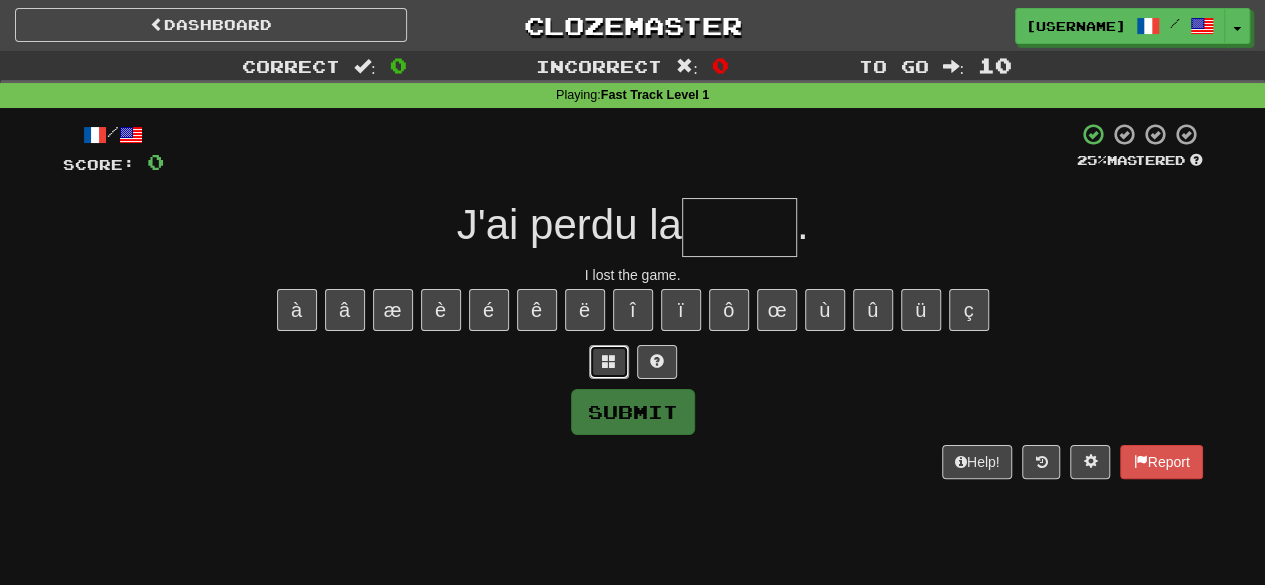 click at bounding box center [609, 362] 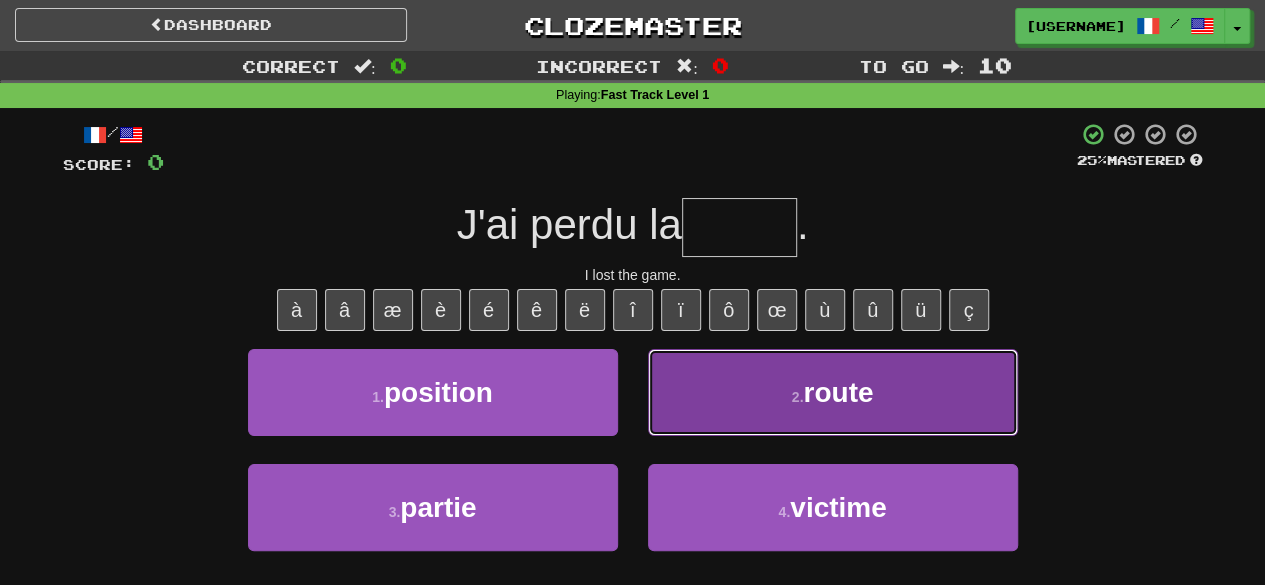 click on "route" at bounding box center (838, 392) 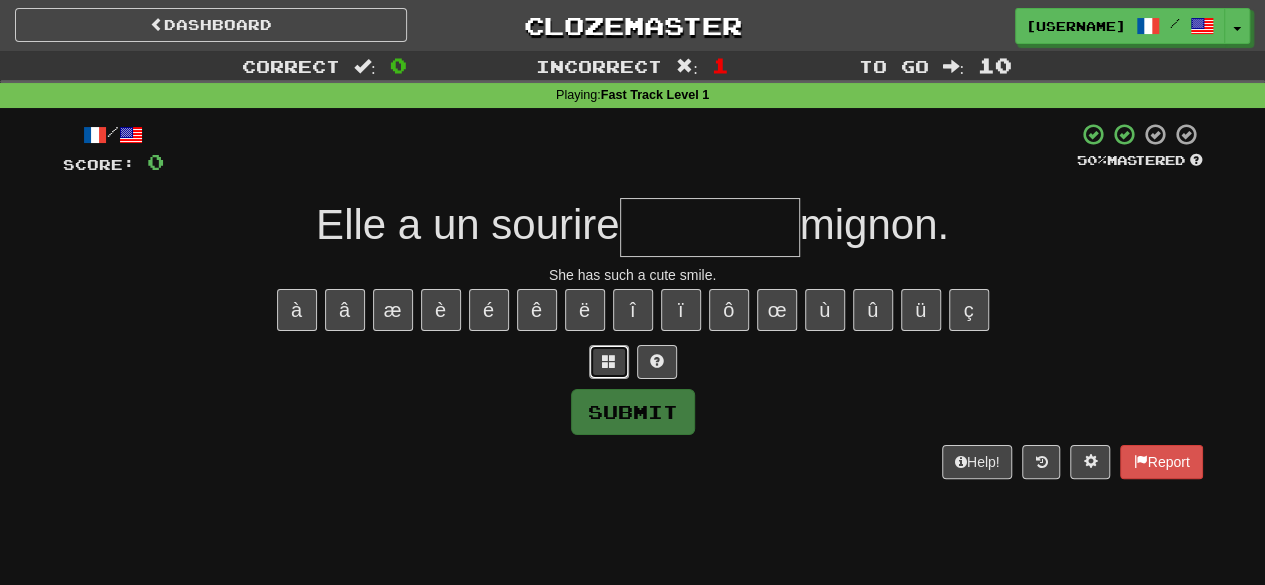 click at bounding box center [609, 362] 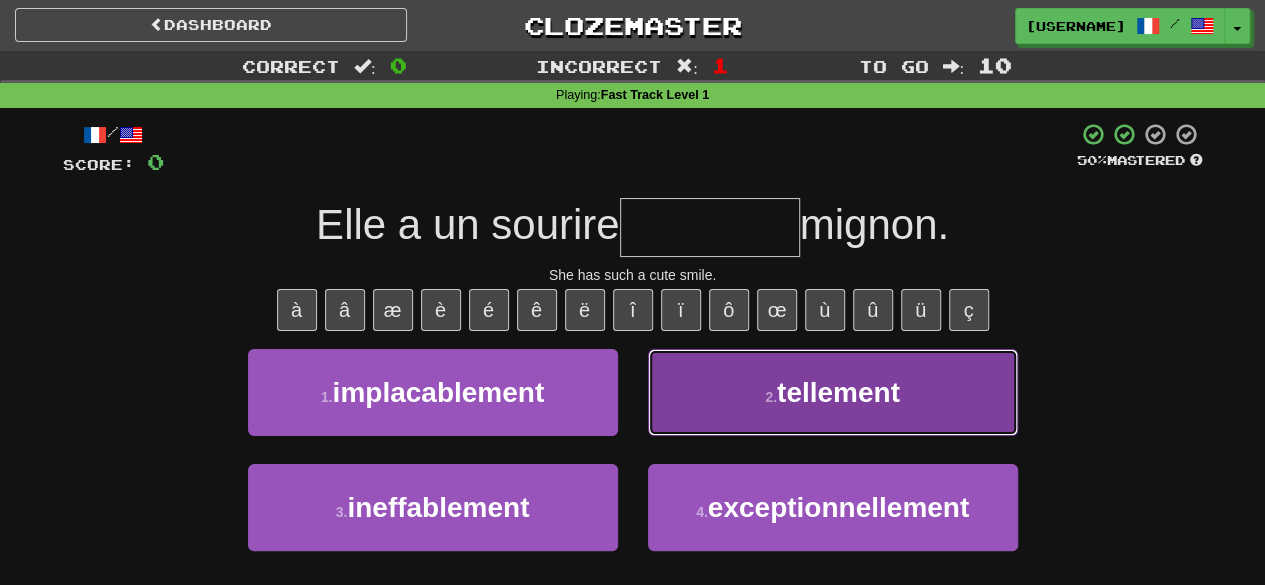 click on "tellement" at bounding box center [838, 392] 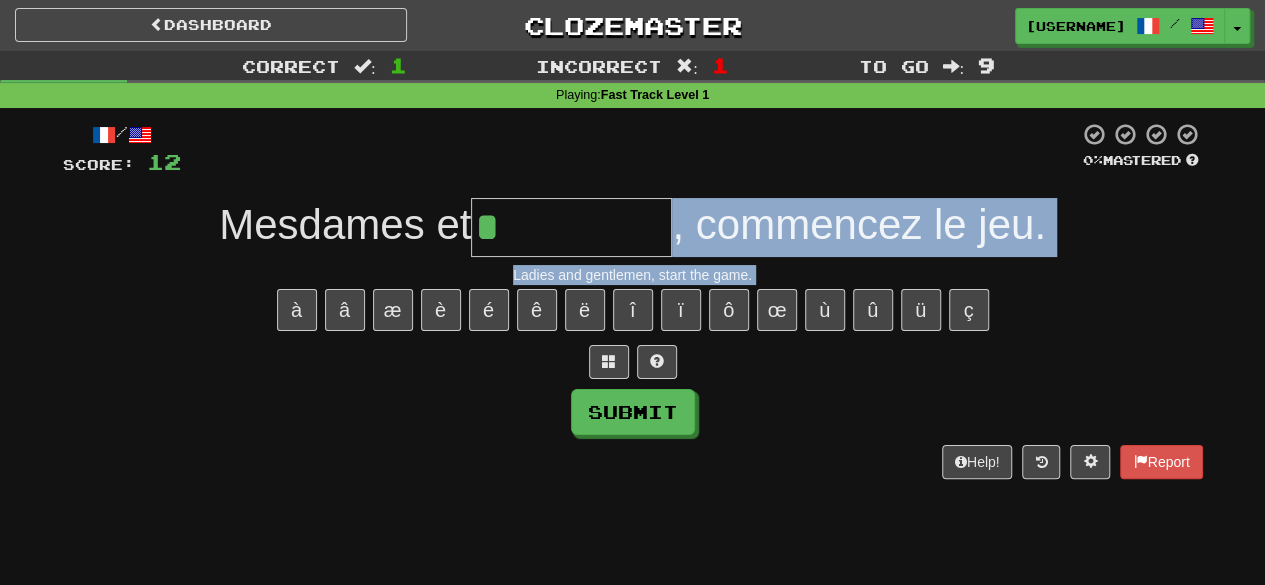 drag, startPoint x: 780, startPoint y: 402, endPoint x: 573, endPoint y: 237, distance: 264.71494 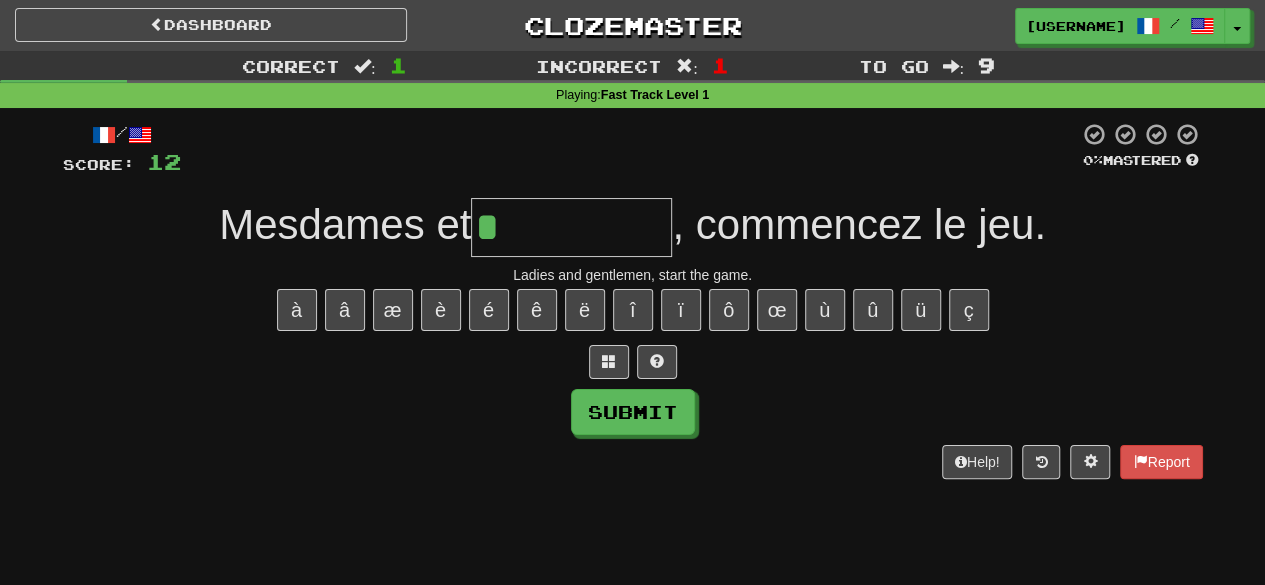 click on "*" at bounding box center [571, 227] 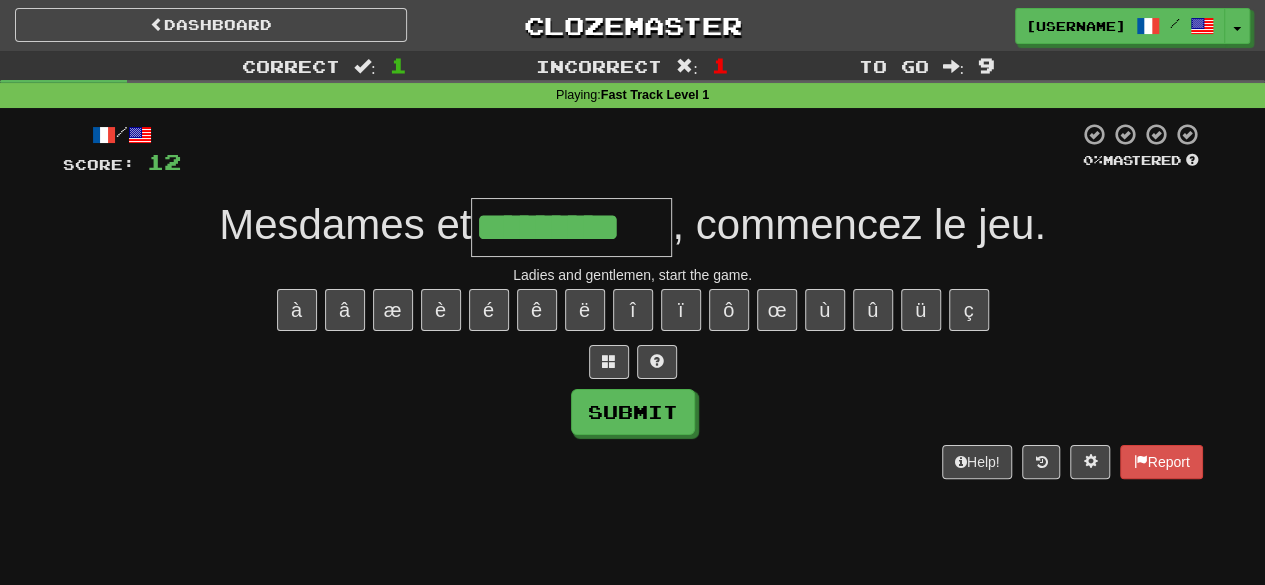 type on "*********" 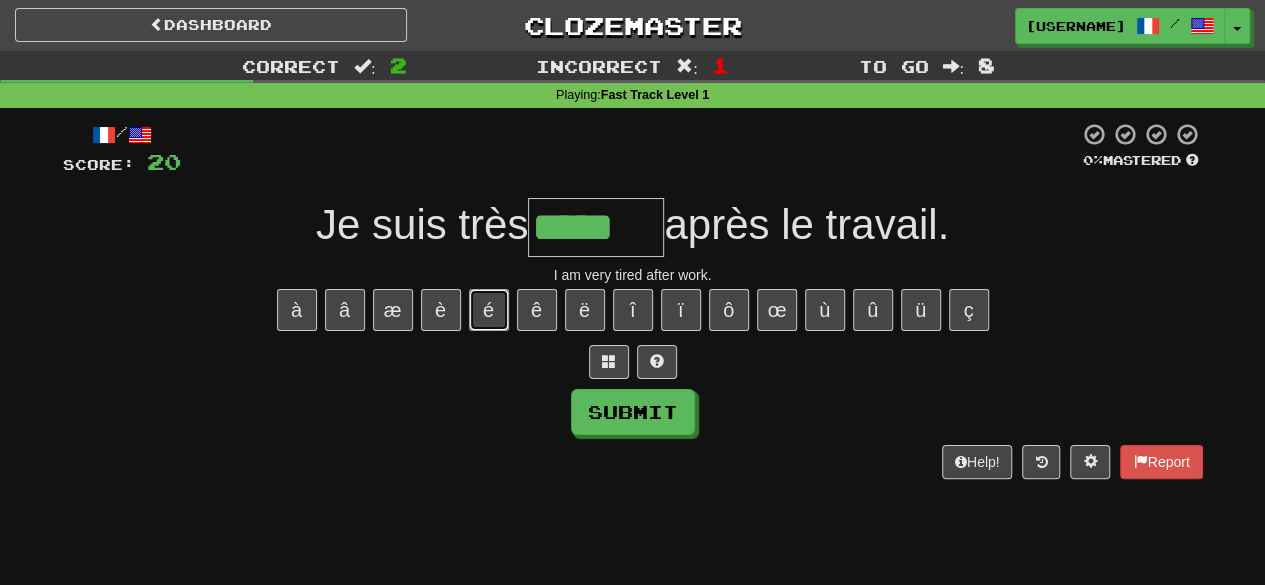 click on "é" at bounding box center [489, 310] 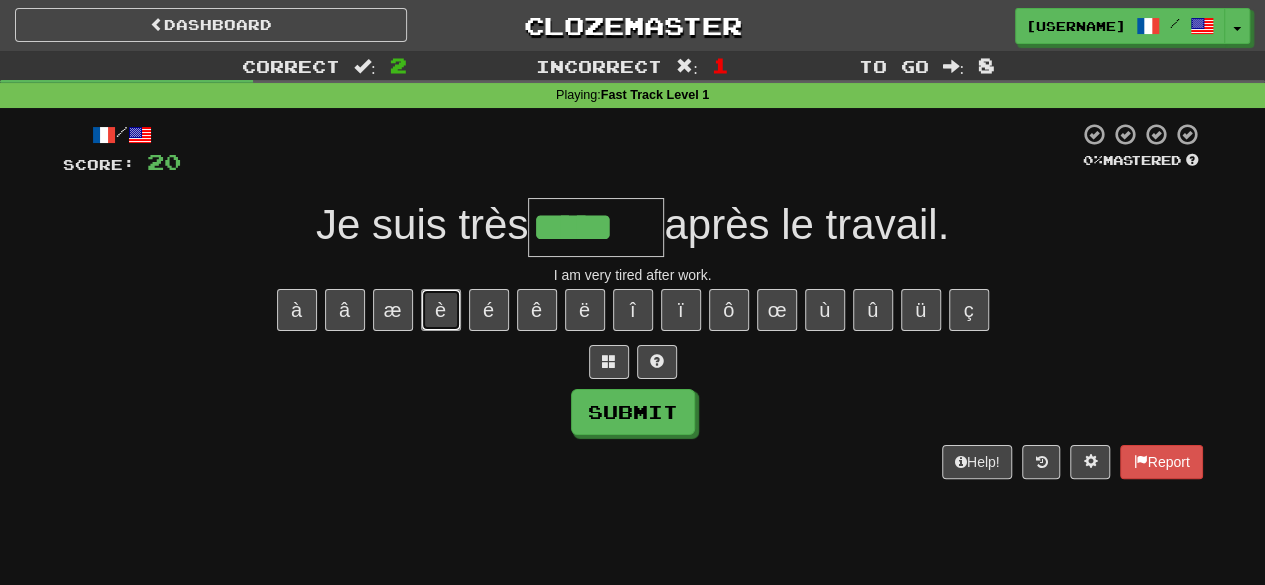 click on "è" at bounding box center (441, 310) 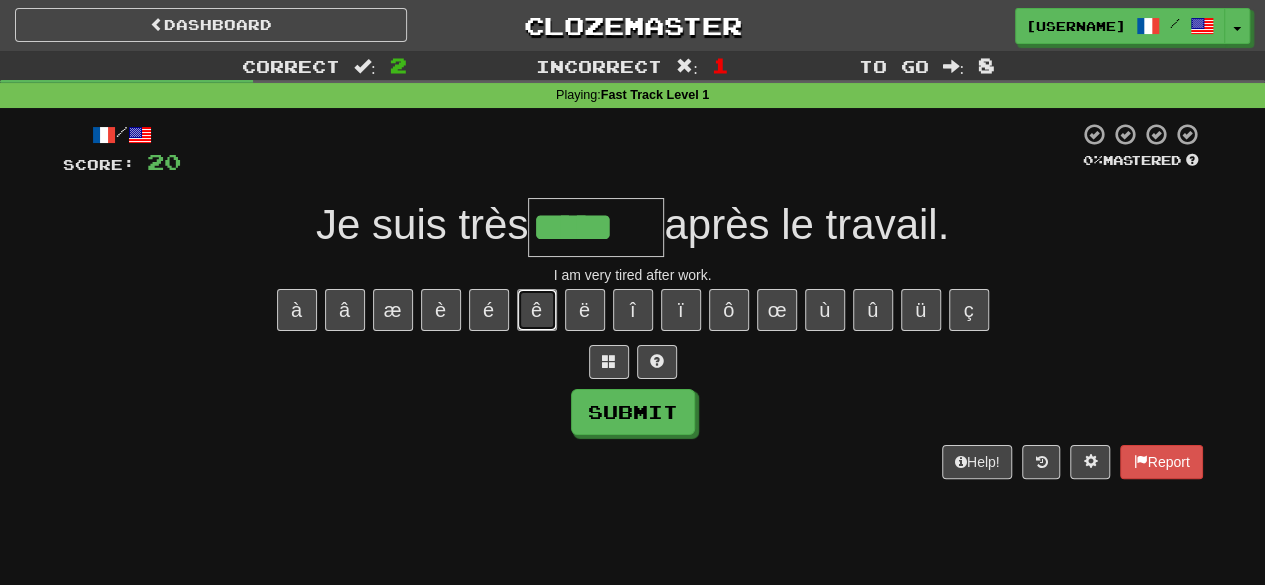 click on "ê" at bounding box center (537, 310) 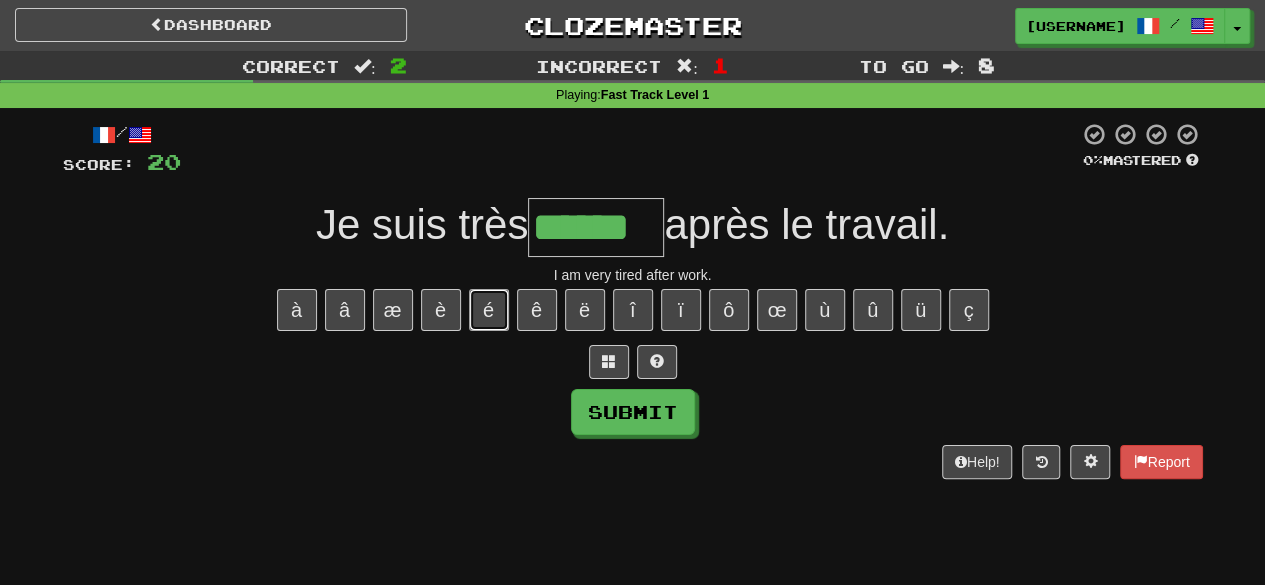 click on "é" at bounding box center (489, 310) 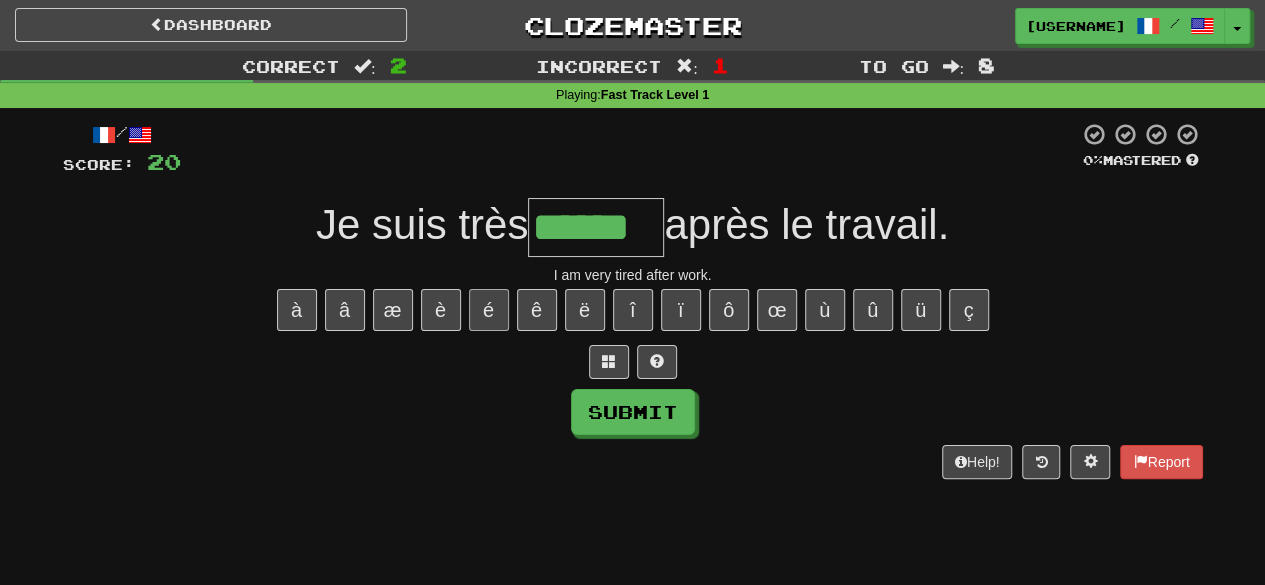 type on "*******" 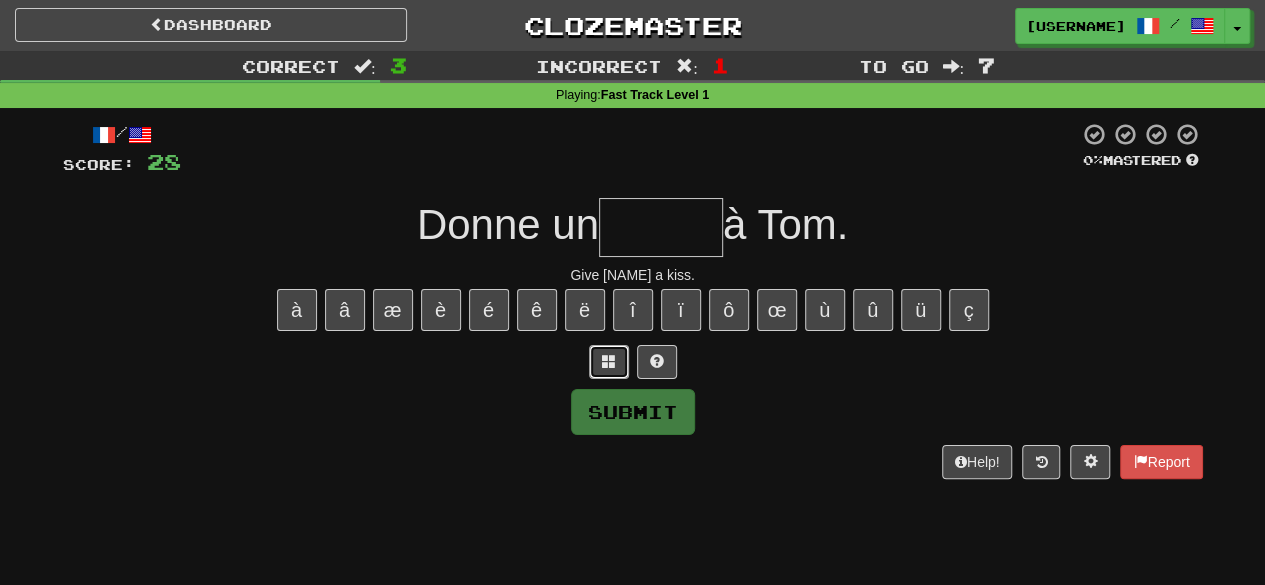 click at bounding box center (609, 362) 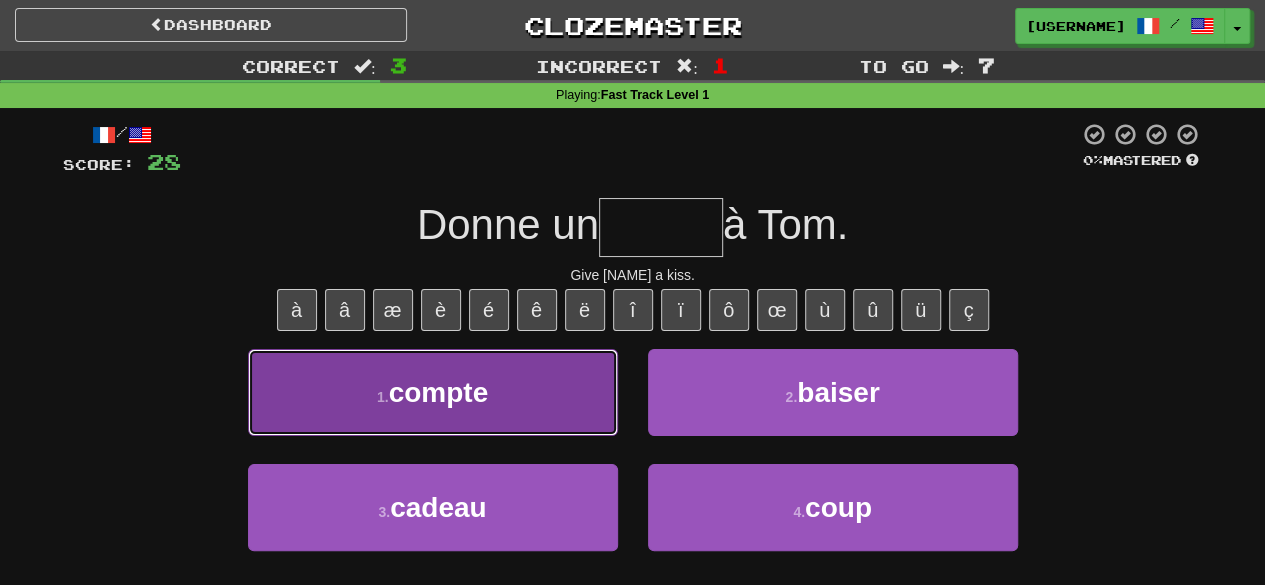 click on "1 .  compte" at bounding box center [433, 392] 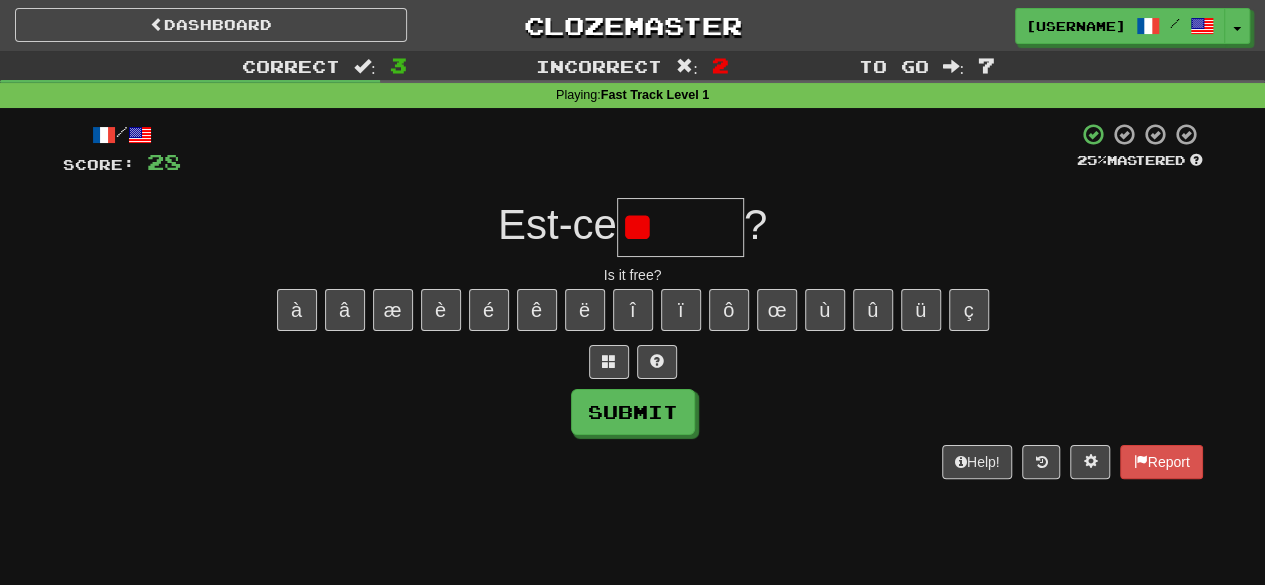 type on "*" 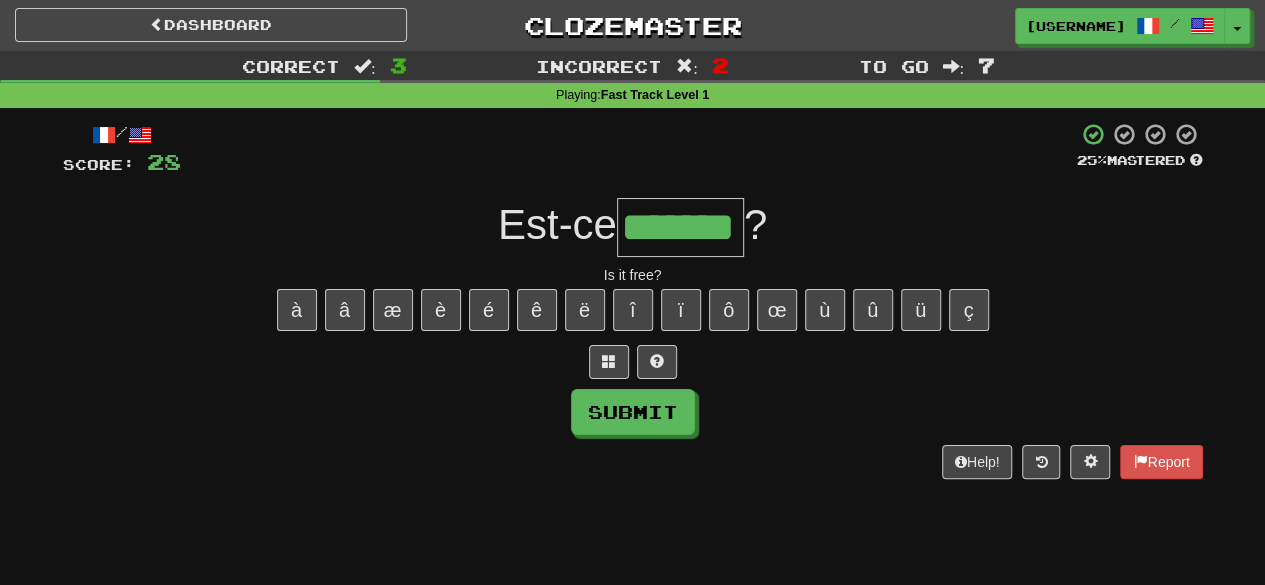 type on "*******" 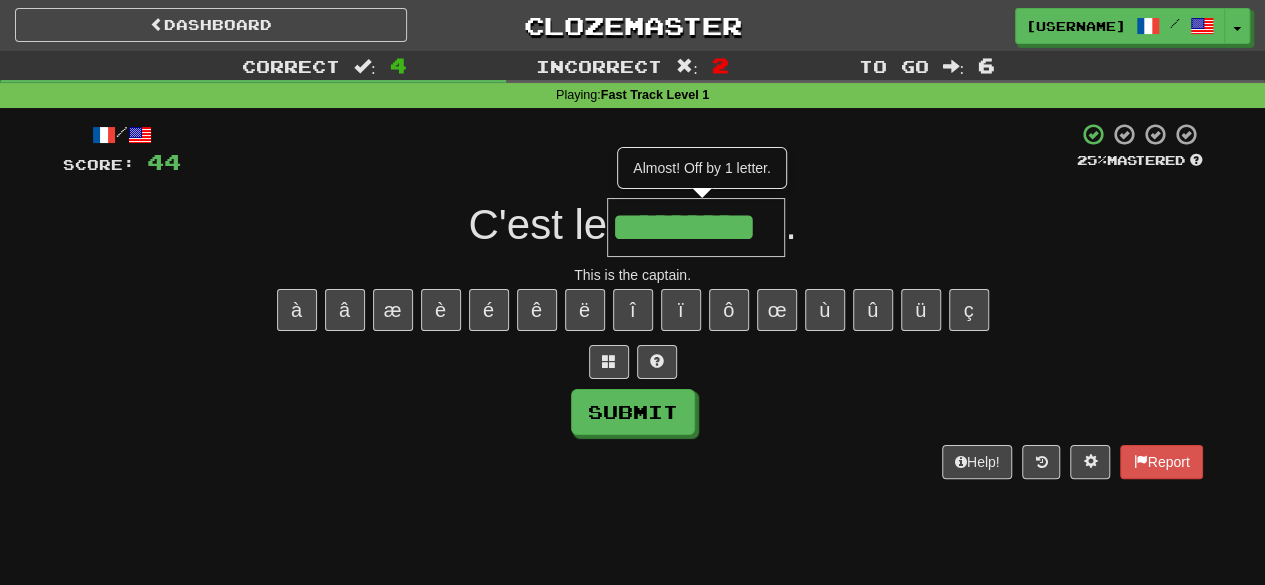 type on "*********" 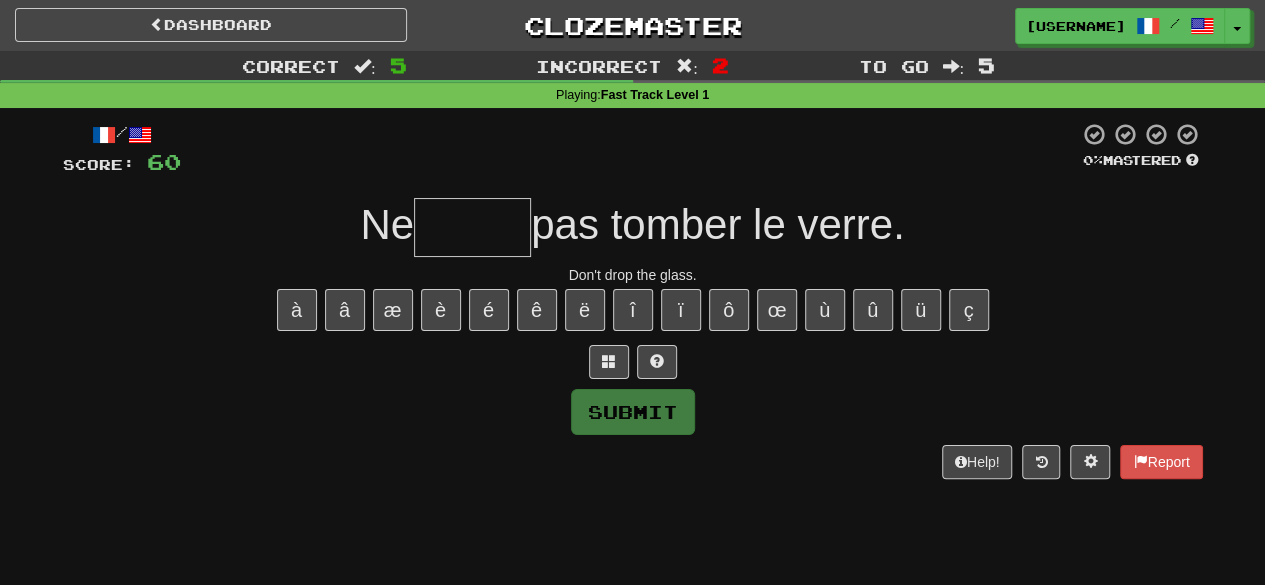 type on "*" 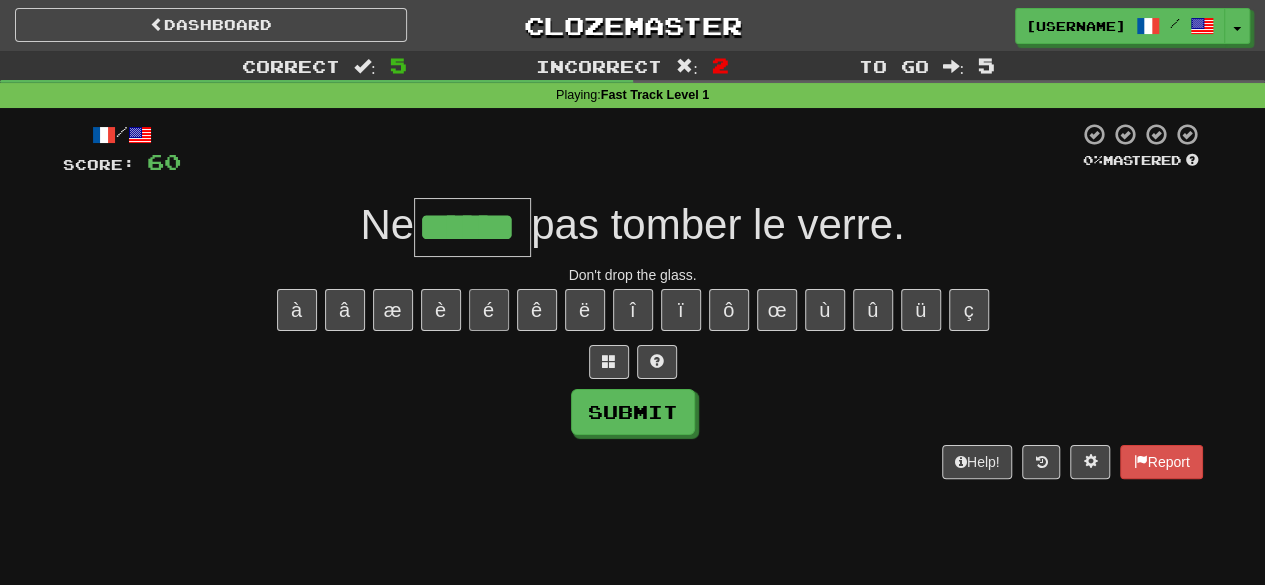 type on "******" 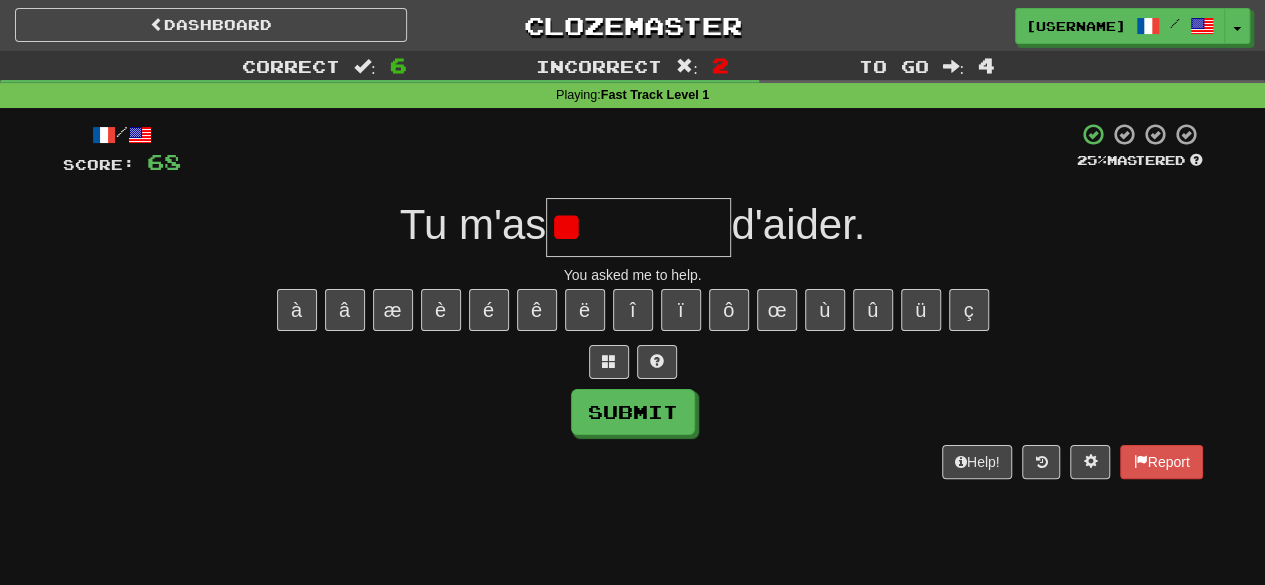 type on "*" 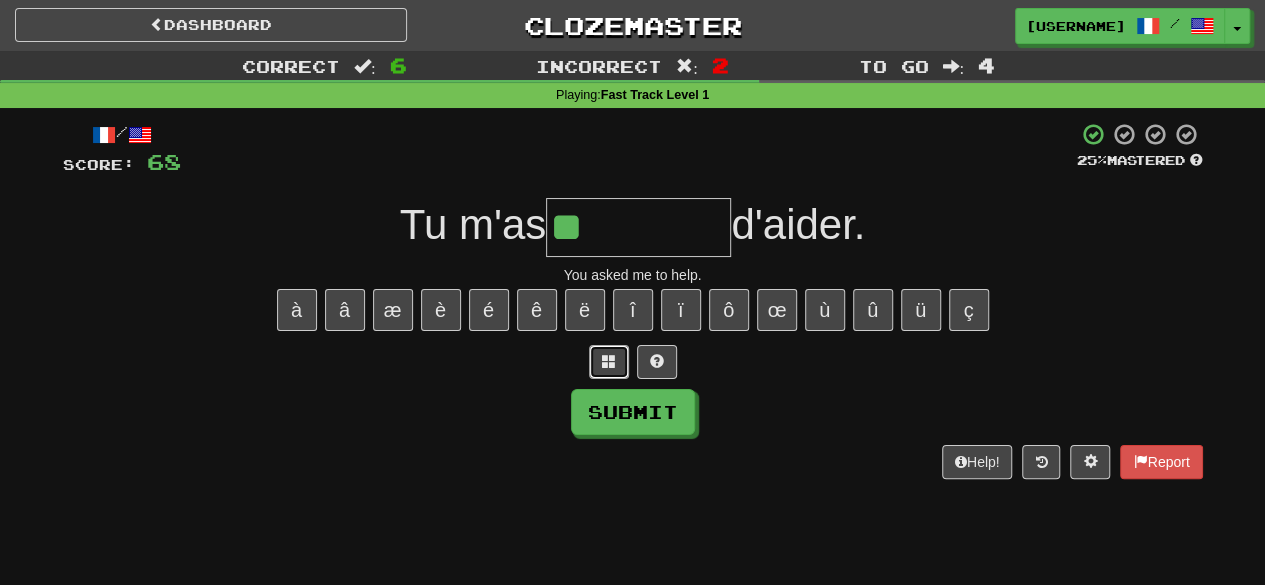 click at bounding box center [609, 361] 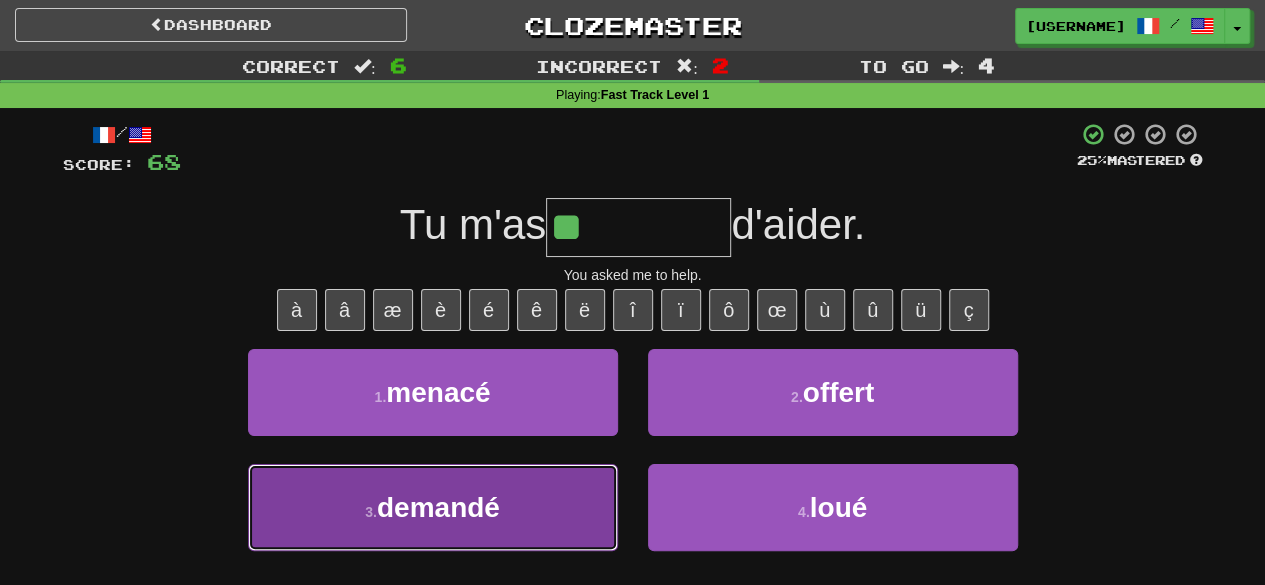 click on "demandé" at bounding box center [438, 507] 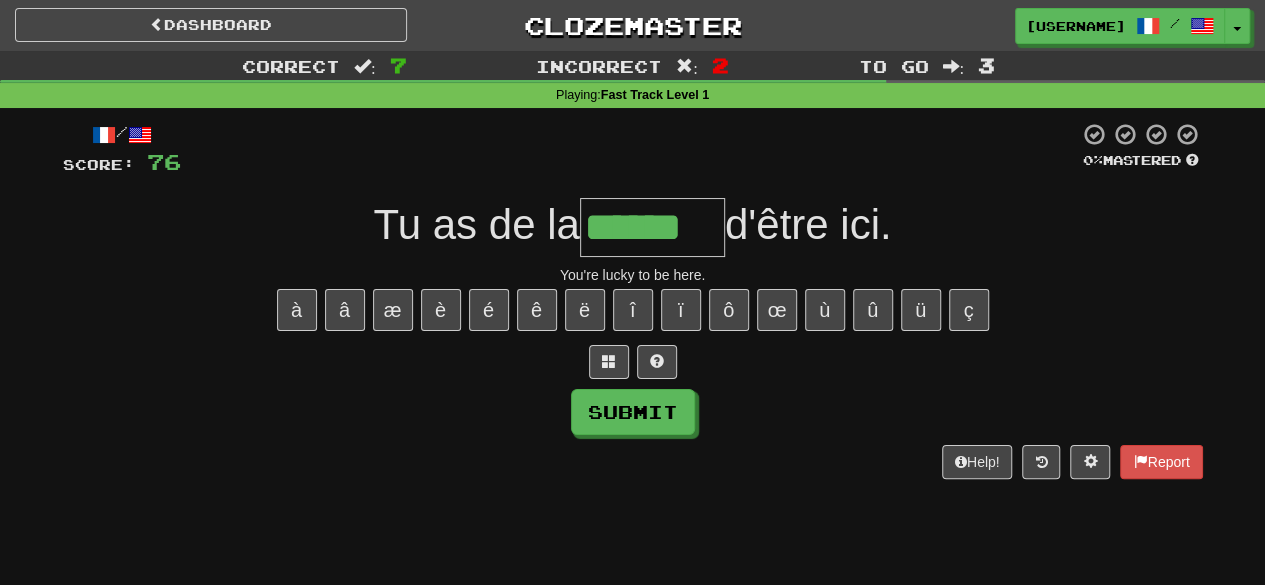type on "******" 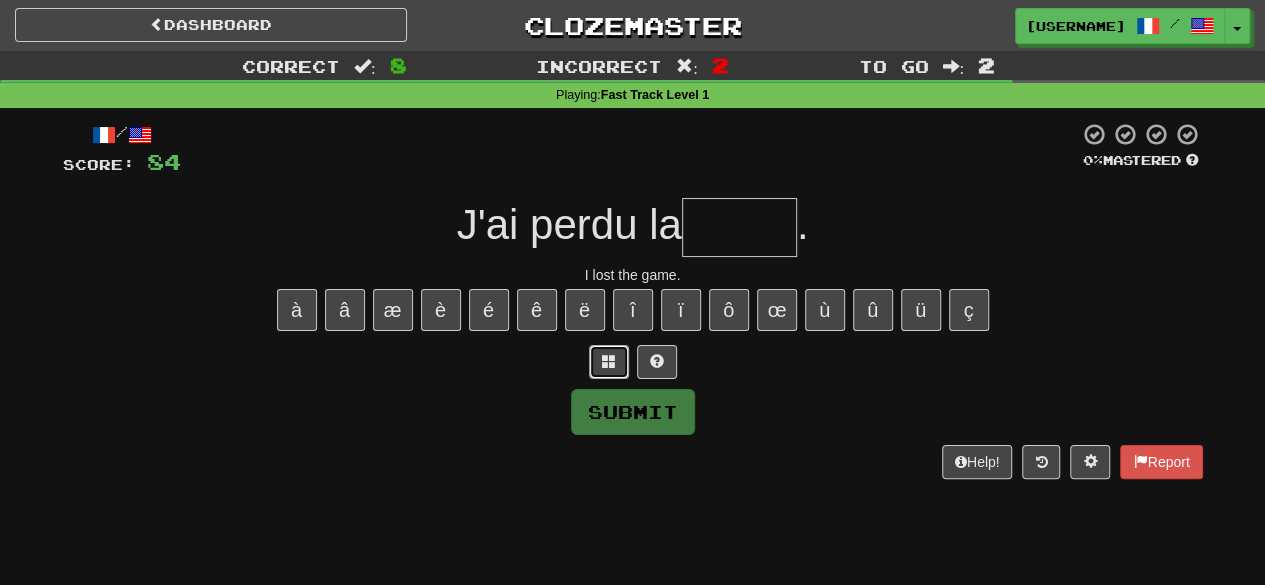 click at bounding box center (609, 361) 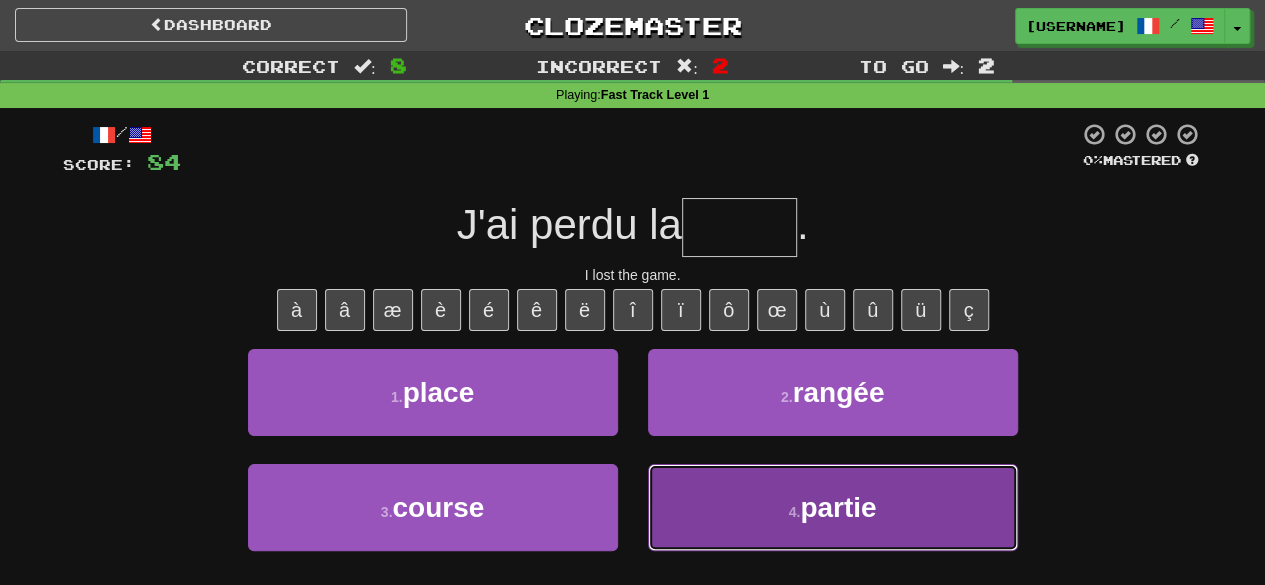 click on "4 ." at bounding box center (795, 512) 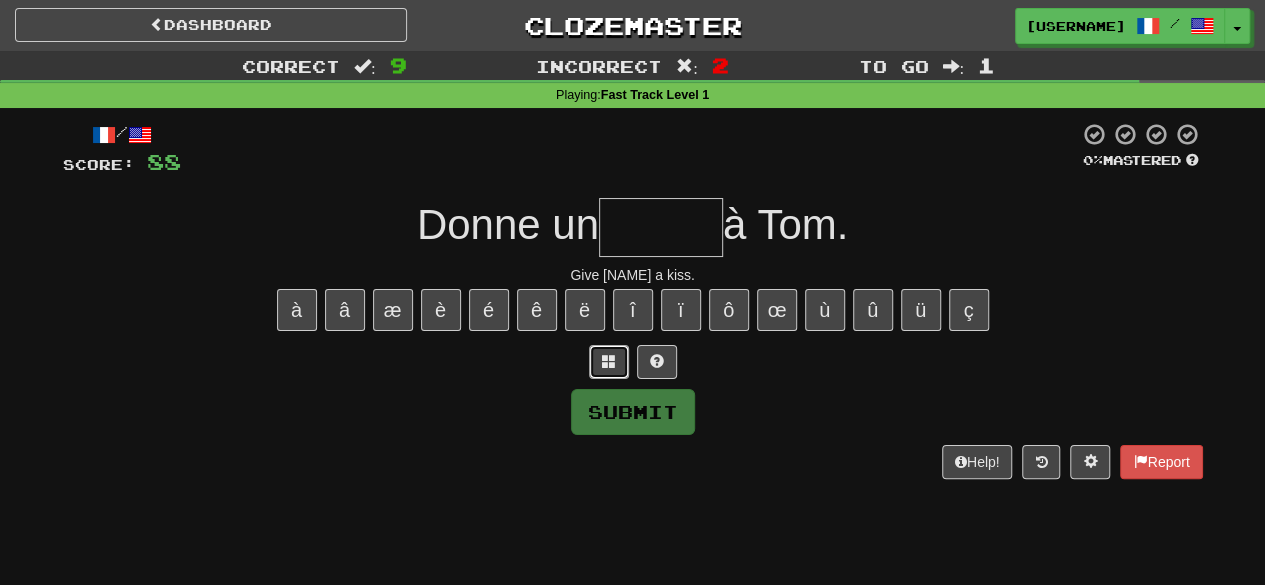 click at bounding box center [609, 361] 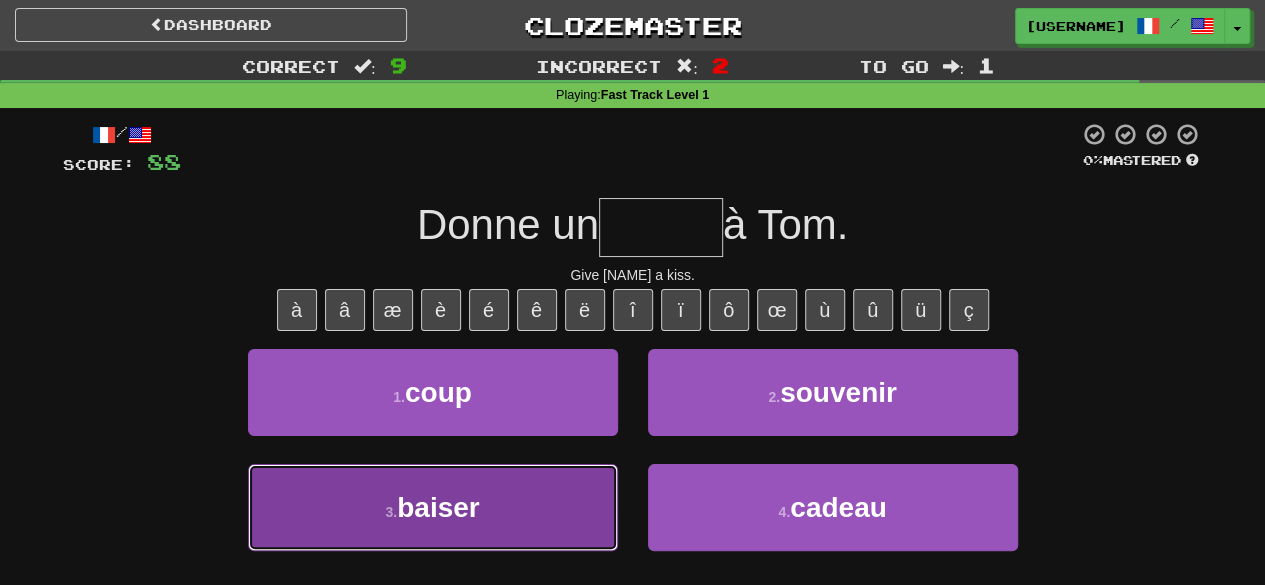 click on "baiser" at bounding box center [438, 507] 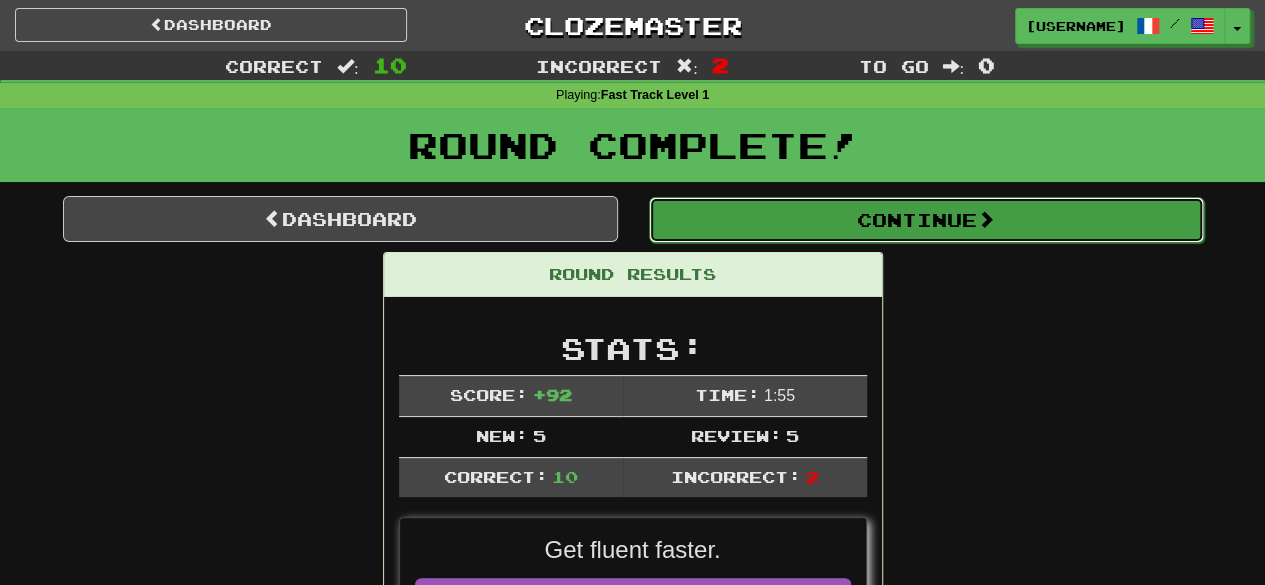 click on "Continue" at bounding box center [926, 220] 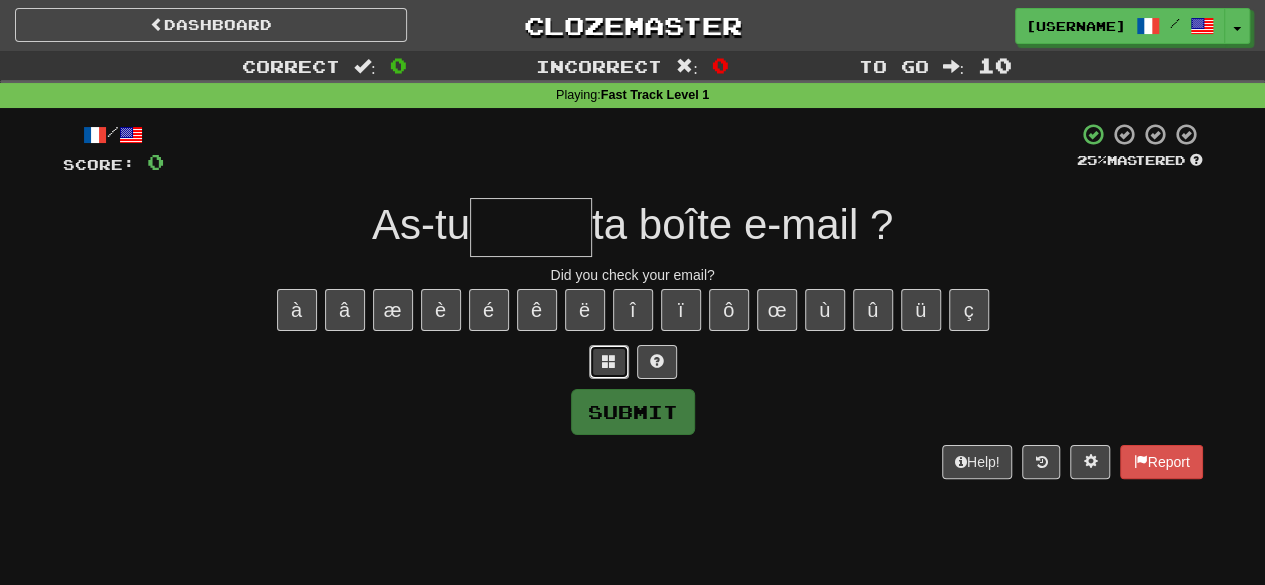 click at bounding box center (609, 361) 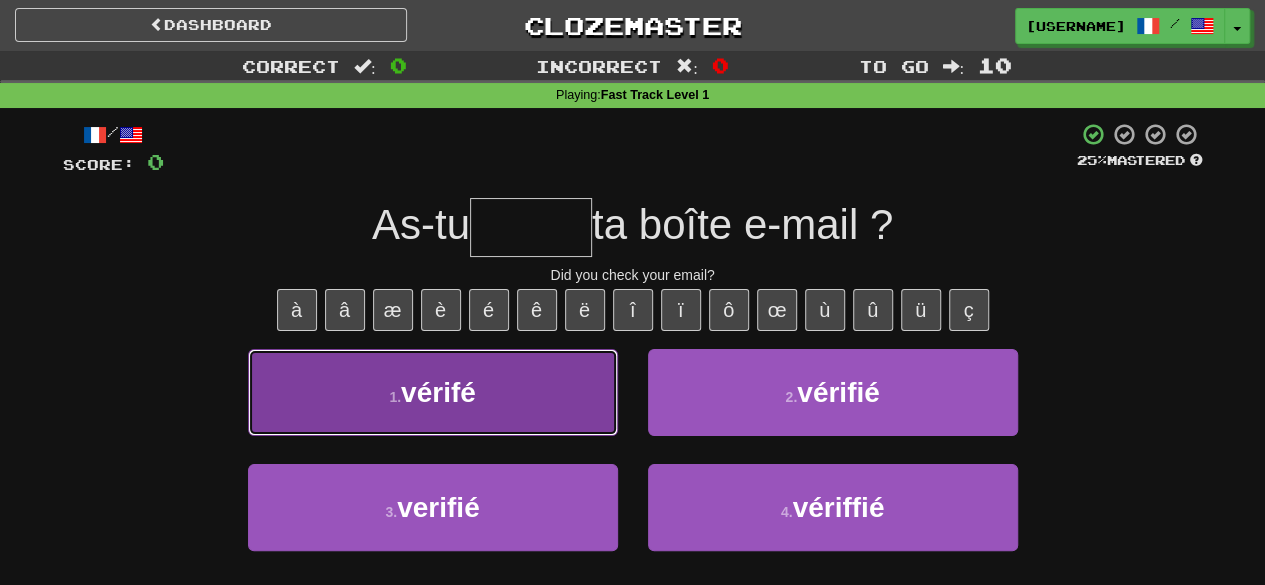 click on "1 .  vérifé" at bounding box center [433, 392] 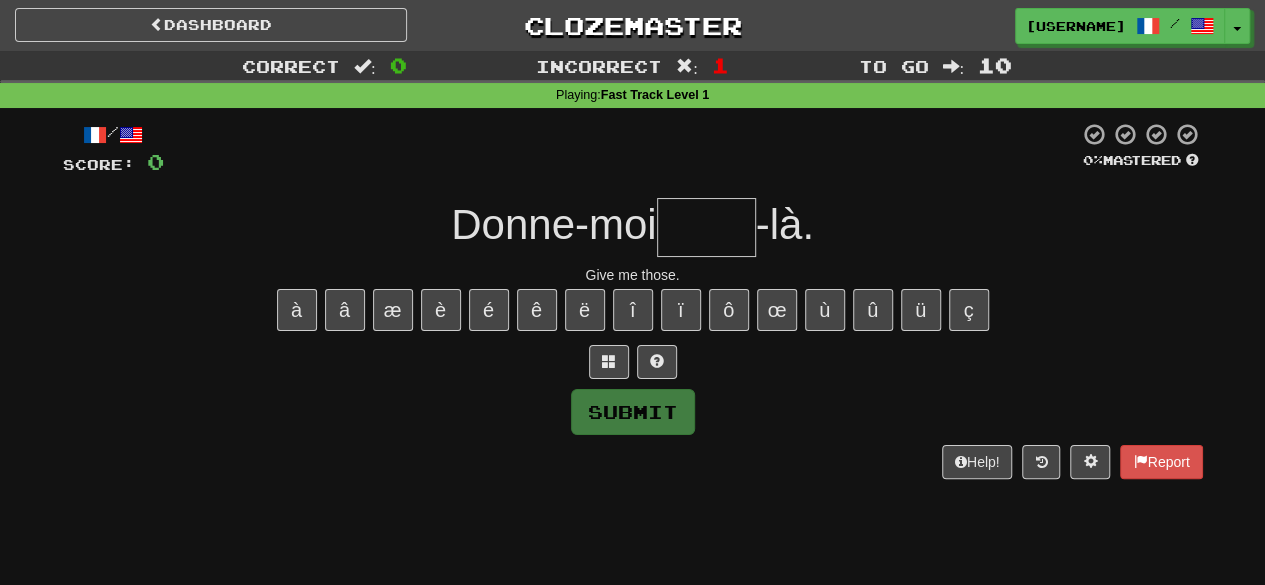 type on "*" 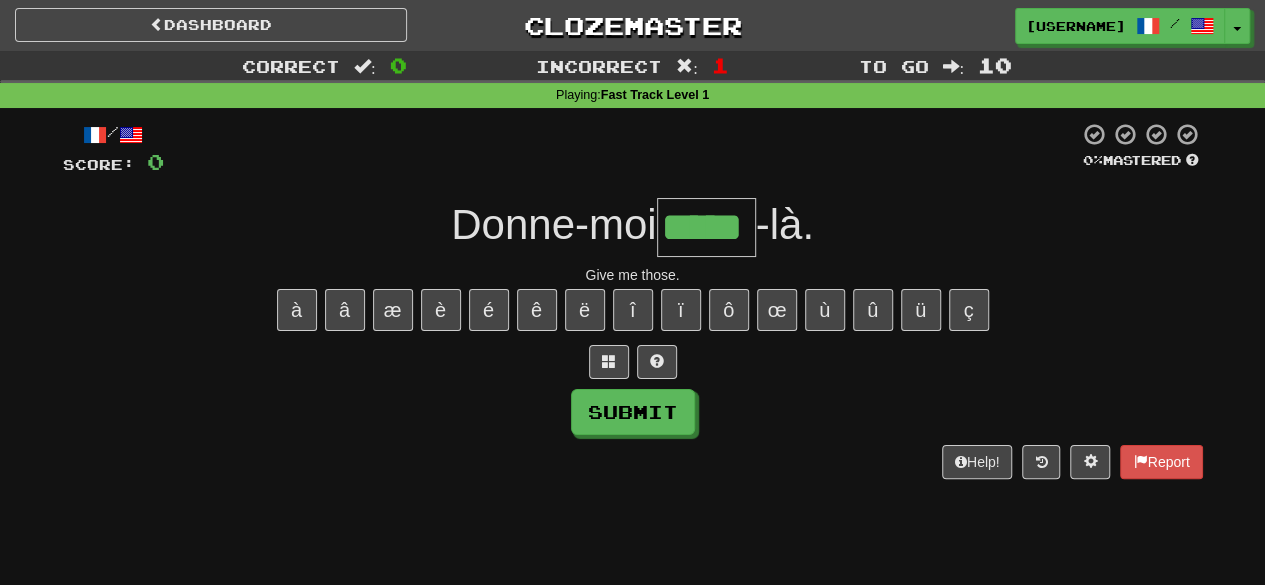type on "****" 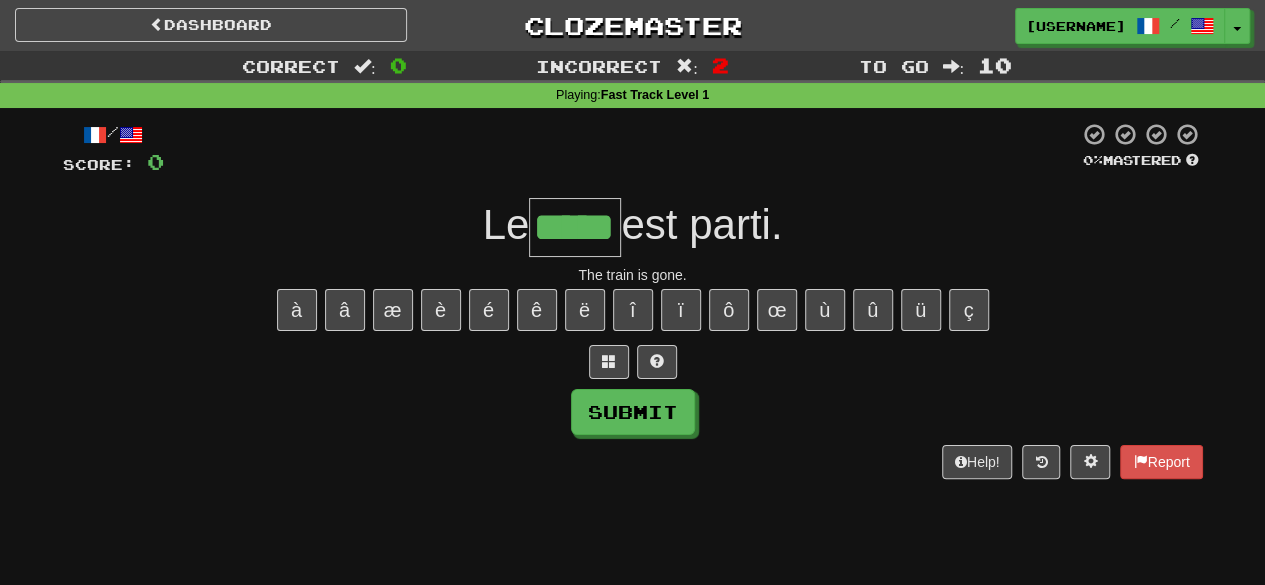 type on "*****" 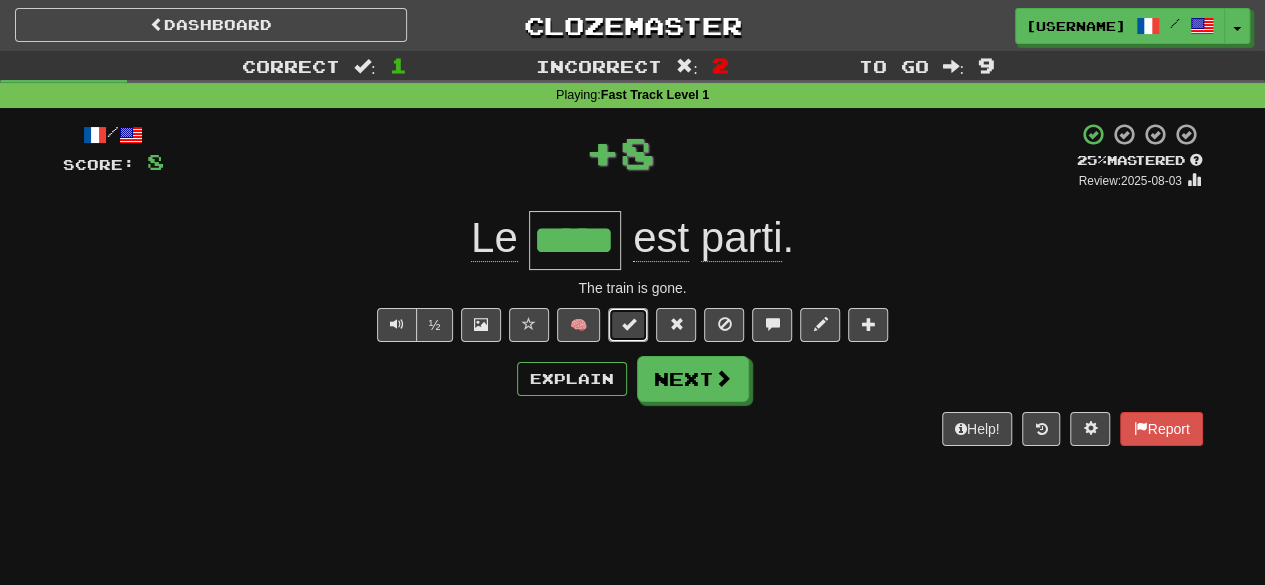 click at bounding box center (628, 325) 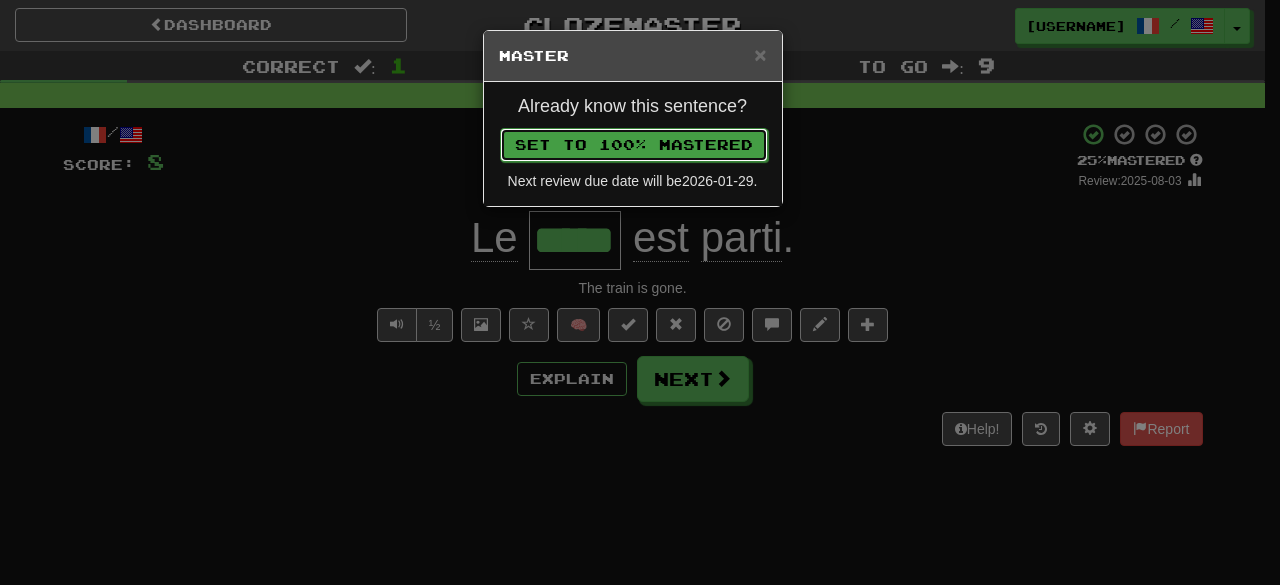click on "Set to 100% Mastered" at bounding box center (634, 145) 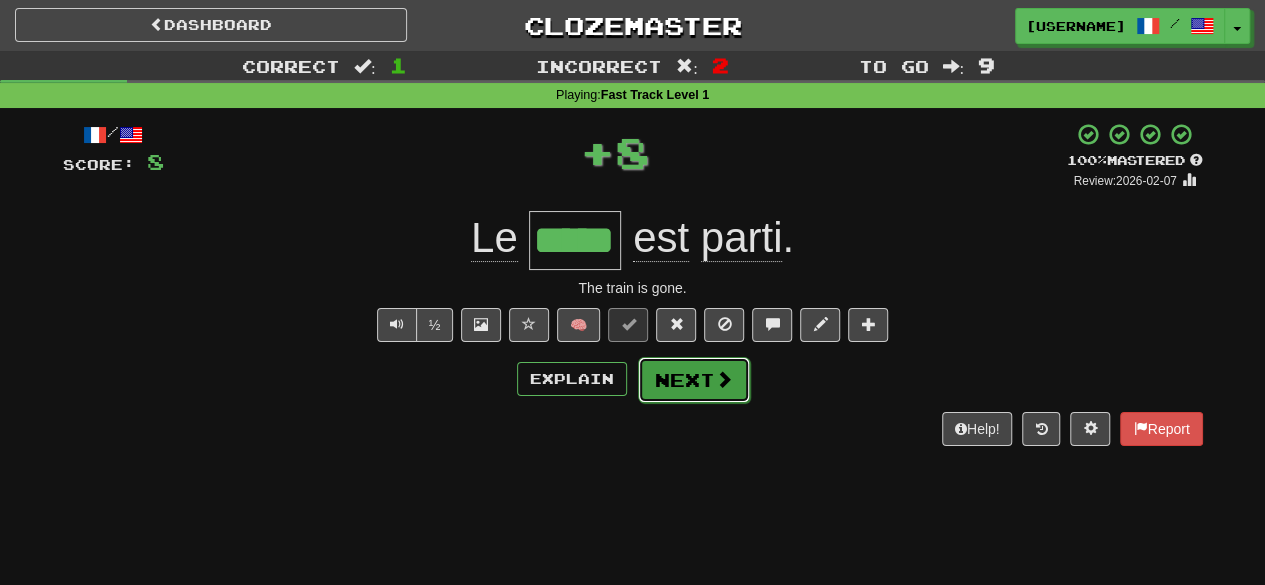 click on "Next" at bounding box center [694, 380] 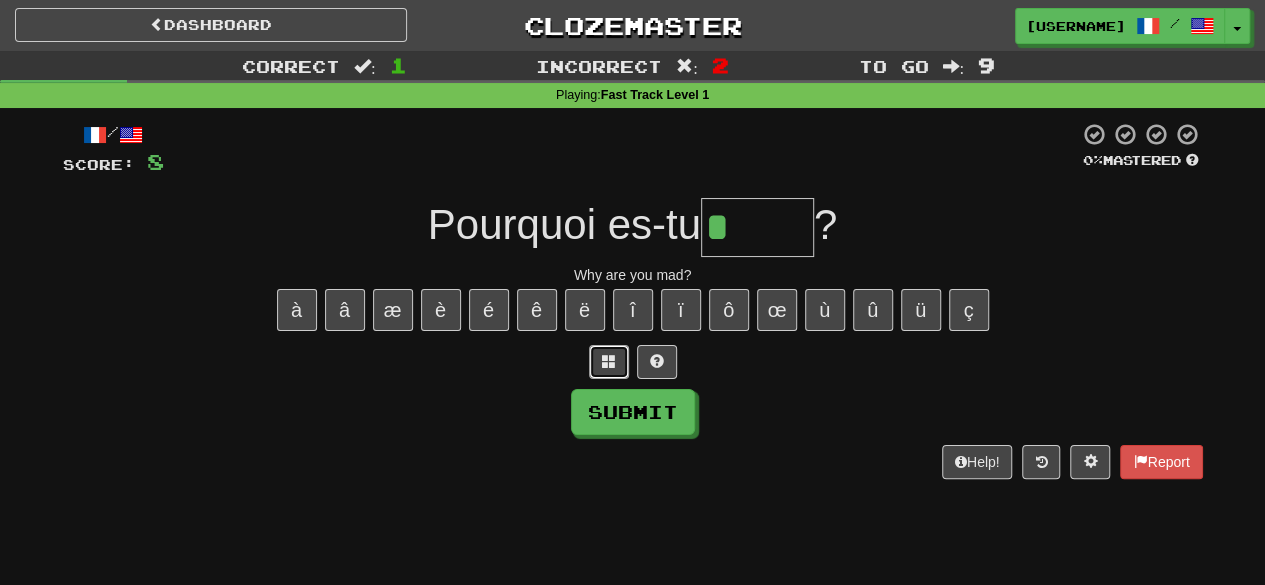 click at bounding box center [609, 361] 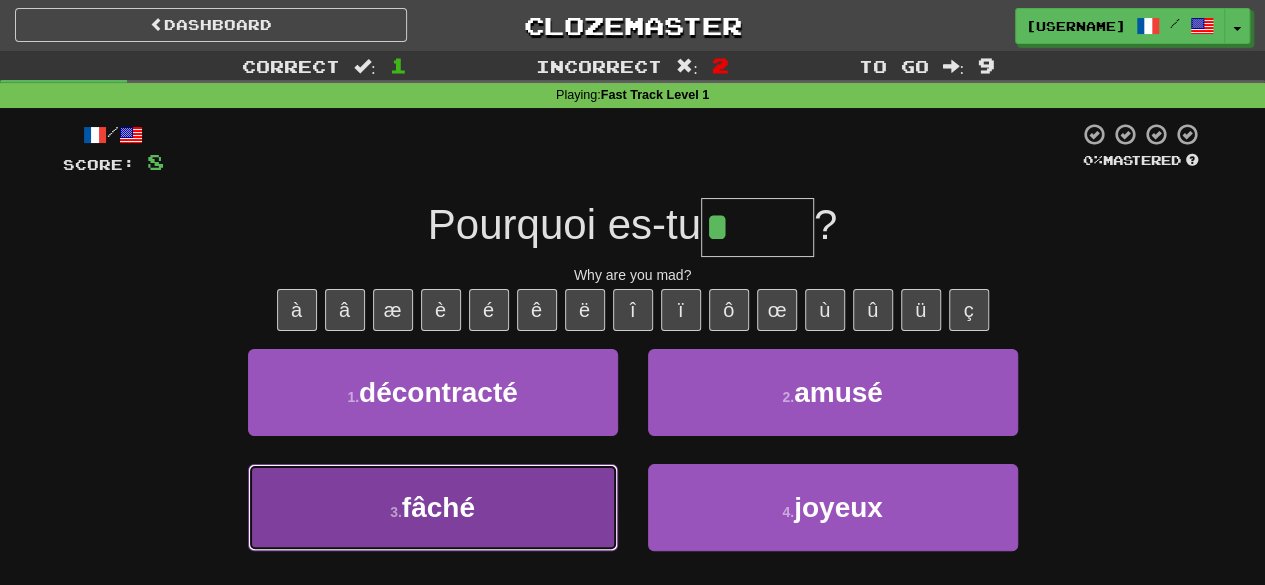 click on "3 .  fâché" at bounding box center [433, 507] 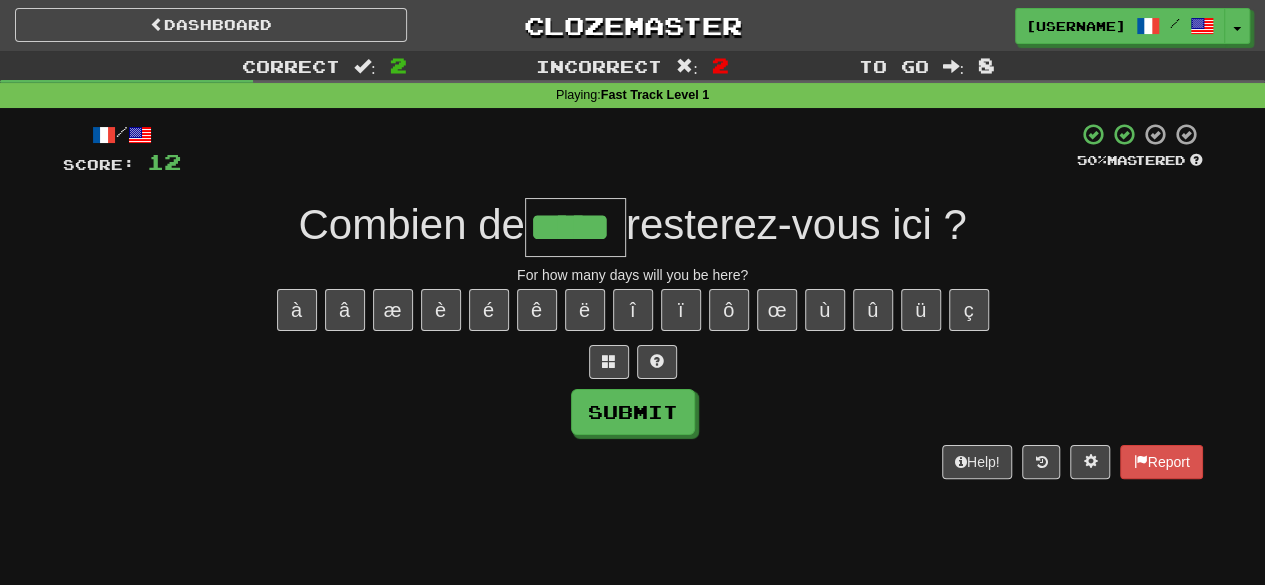type on "*****" 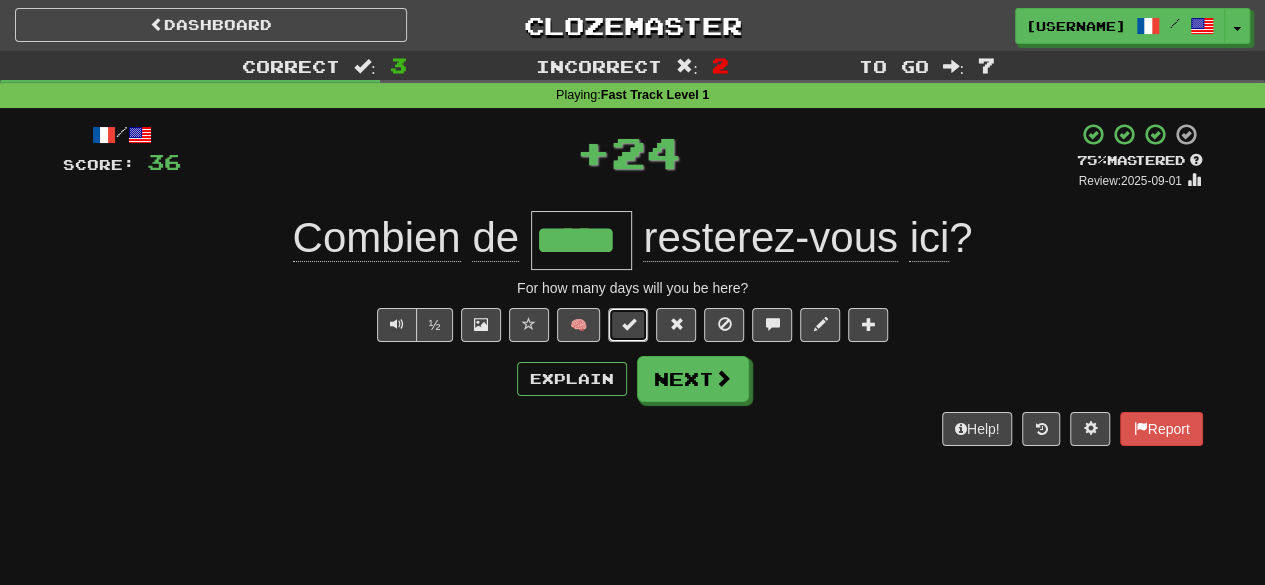 click at bounding box center (628, 324) 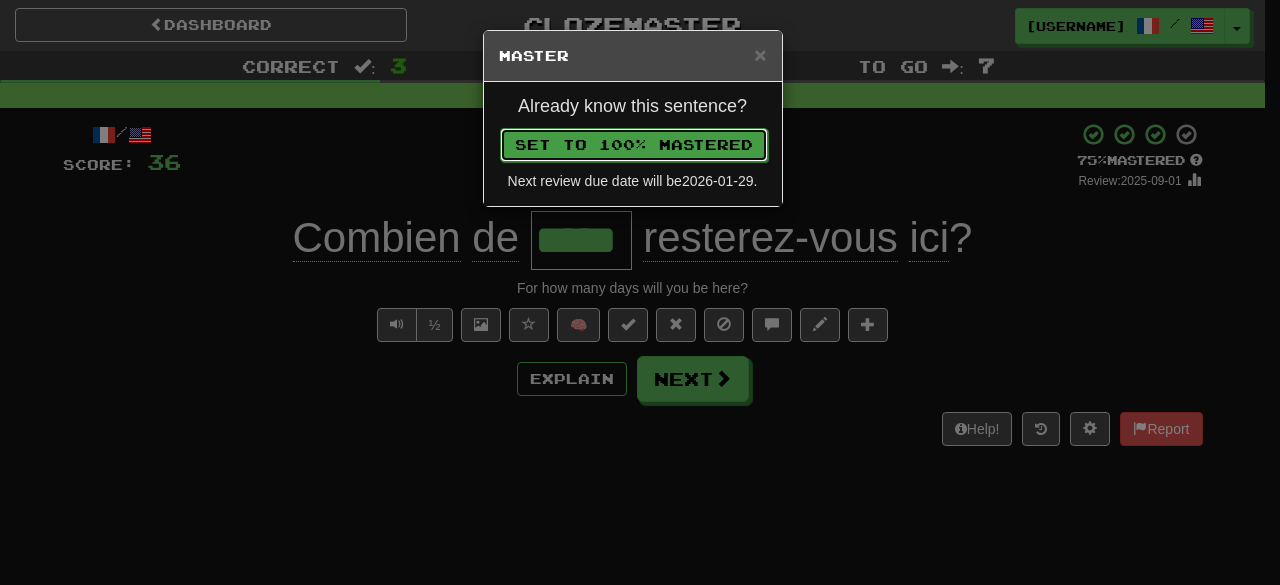 click on "Set to 100% Mastered" at bounding box center (634, 145) 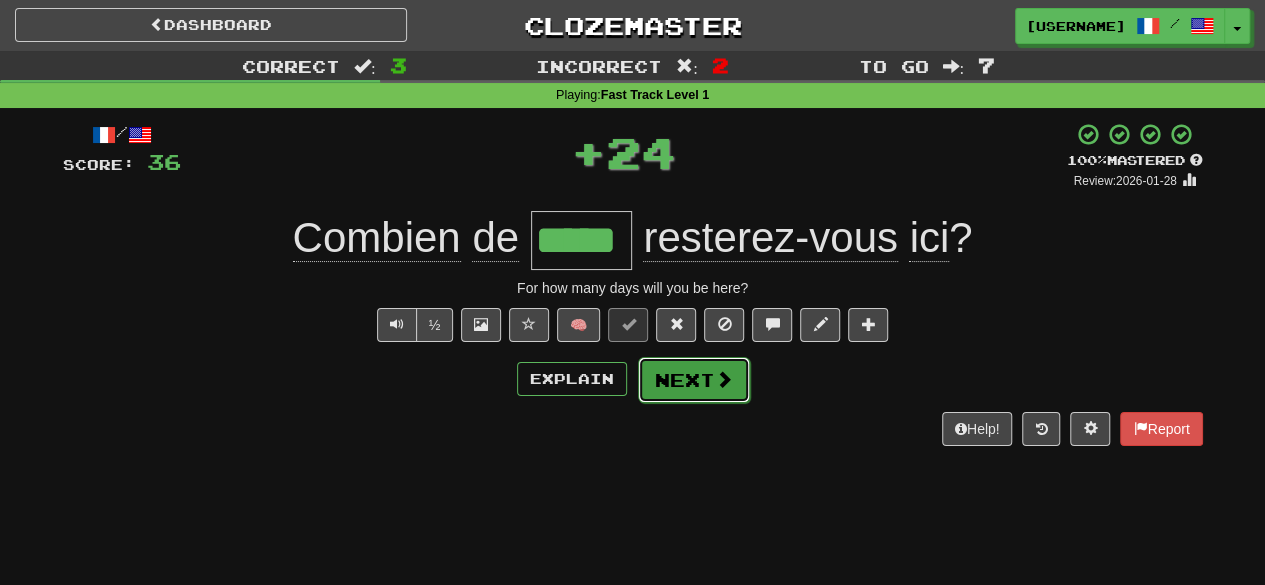 click on "Next" at bounding box center (694, 380) 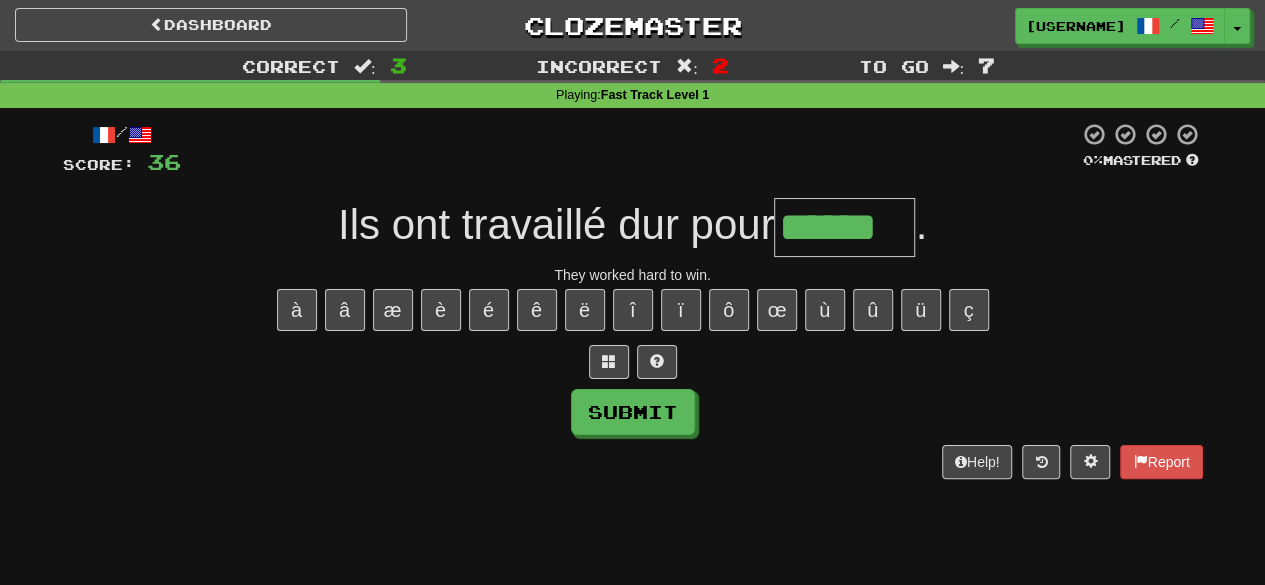 type on "******" 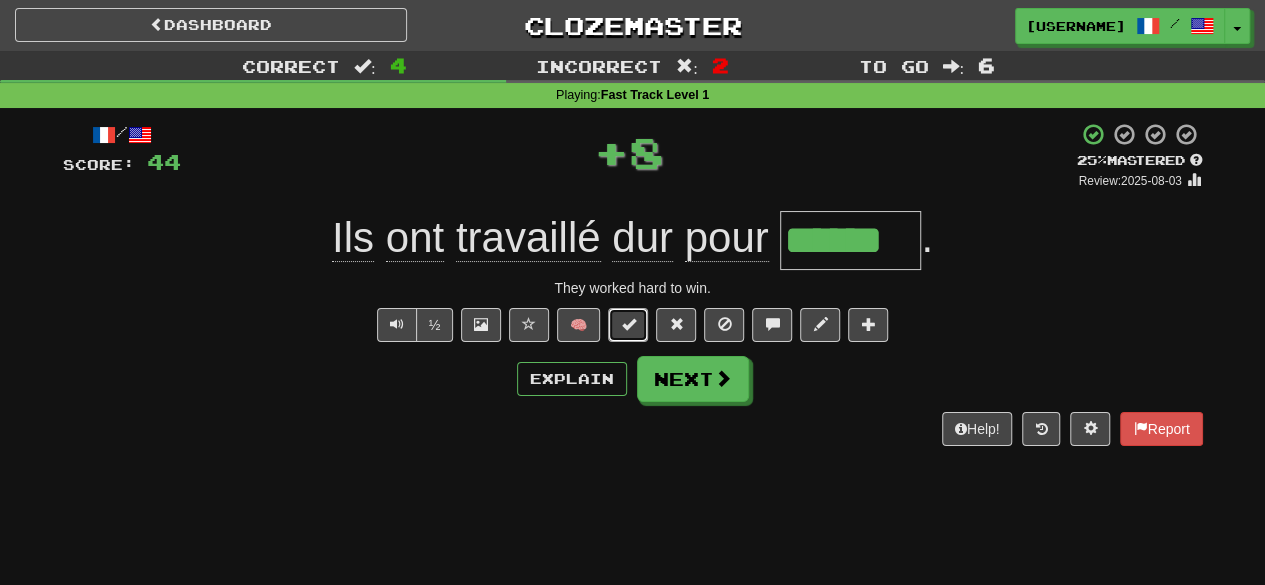 click at bounding box center [628, 325] 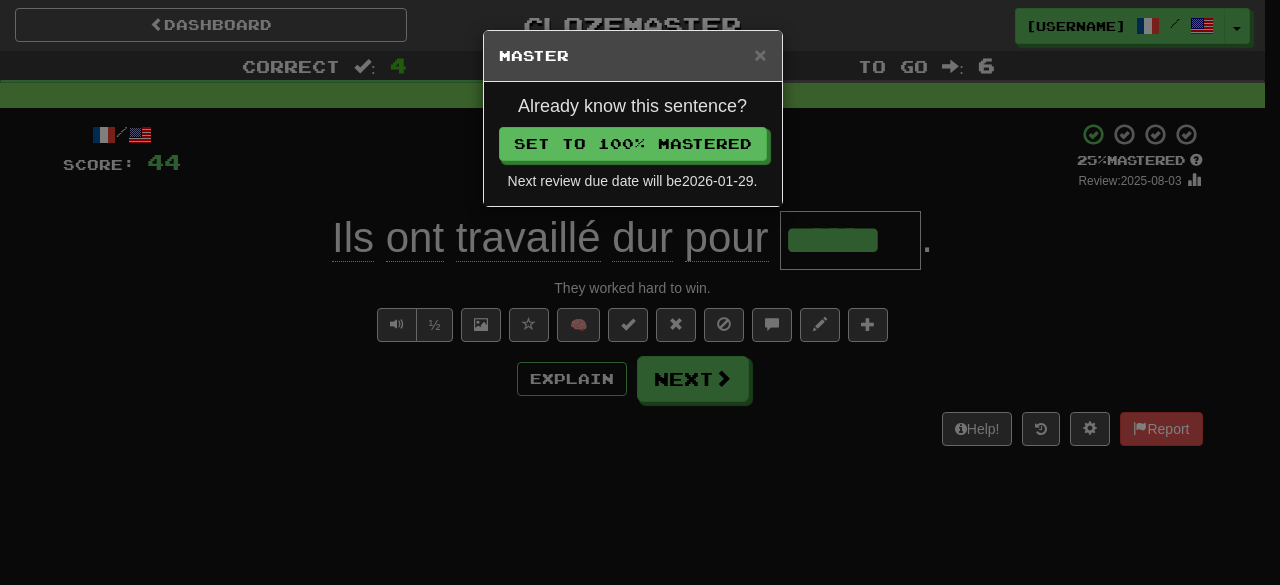click on "Already know this sentence? Set to 100% Mastered Next review due date will be  2026-01-29 ." at bounding box center (633, 144) 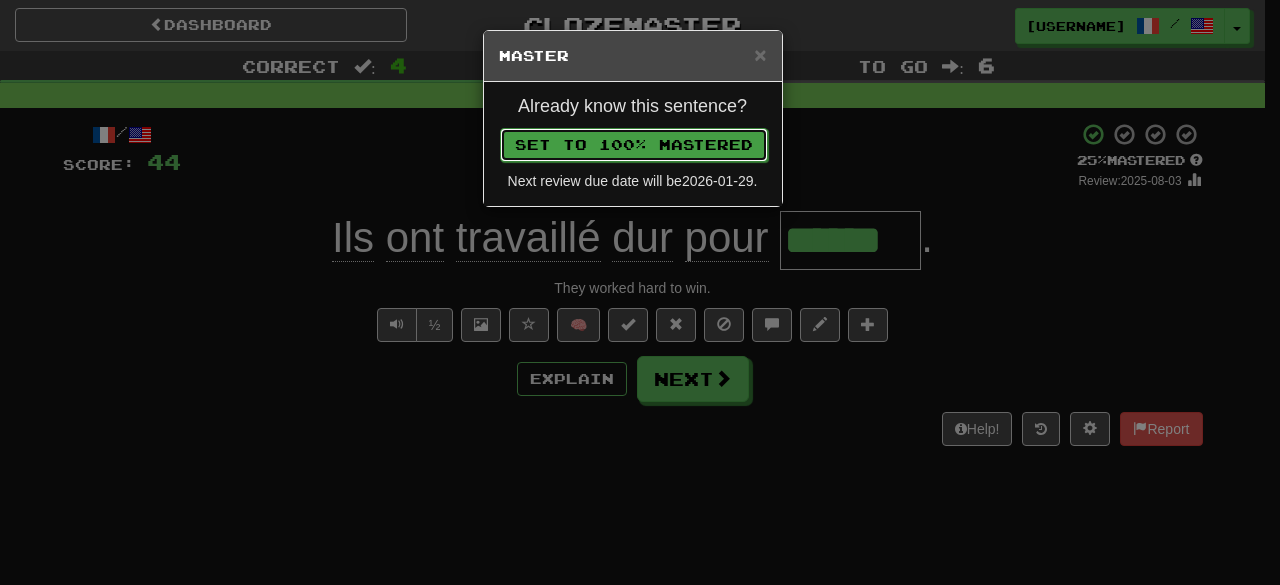 click on "Set to 100% Mastered" at bounding box center [634, 145] 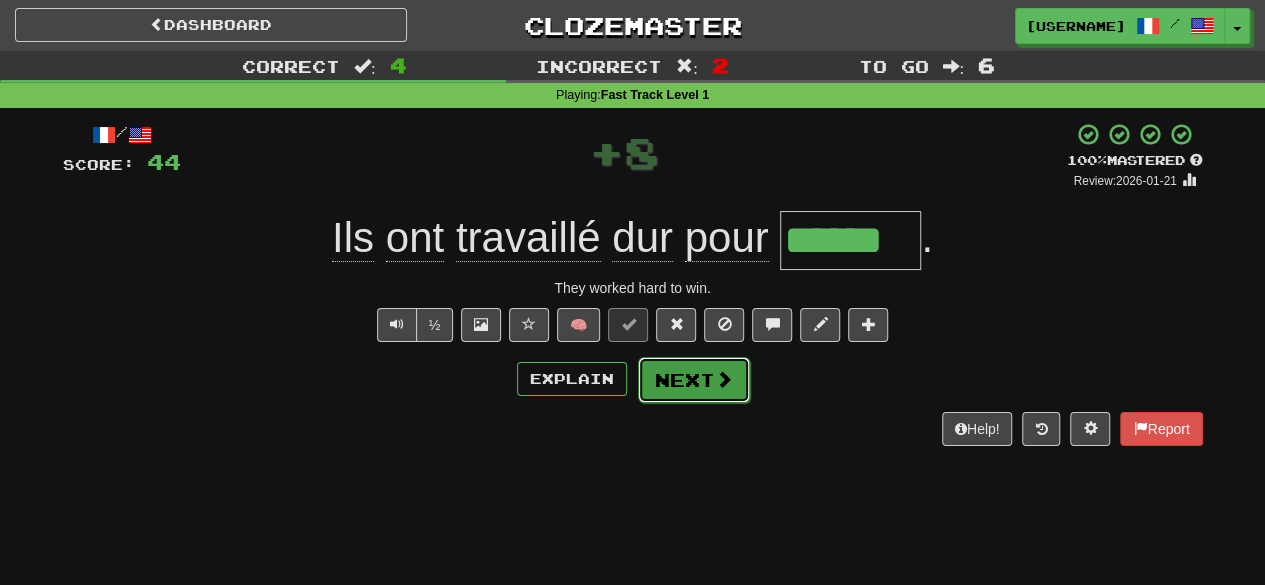 click on "Next" at bounding box center (694, 380) 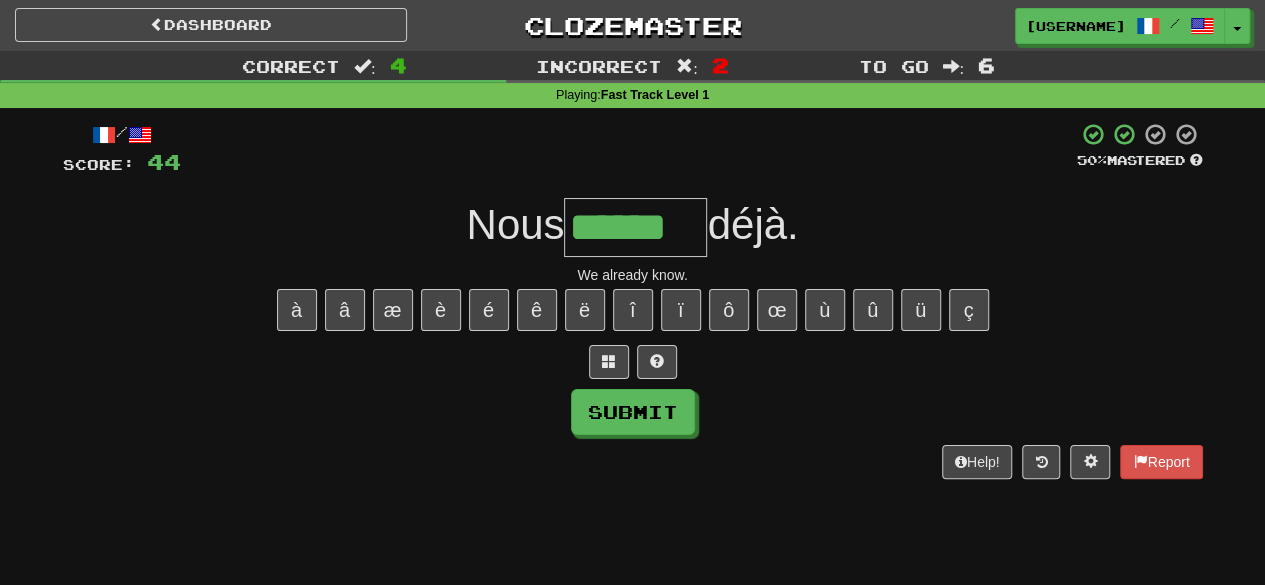 type on "******" 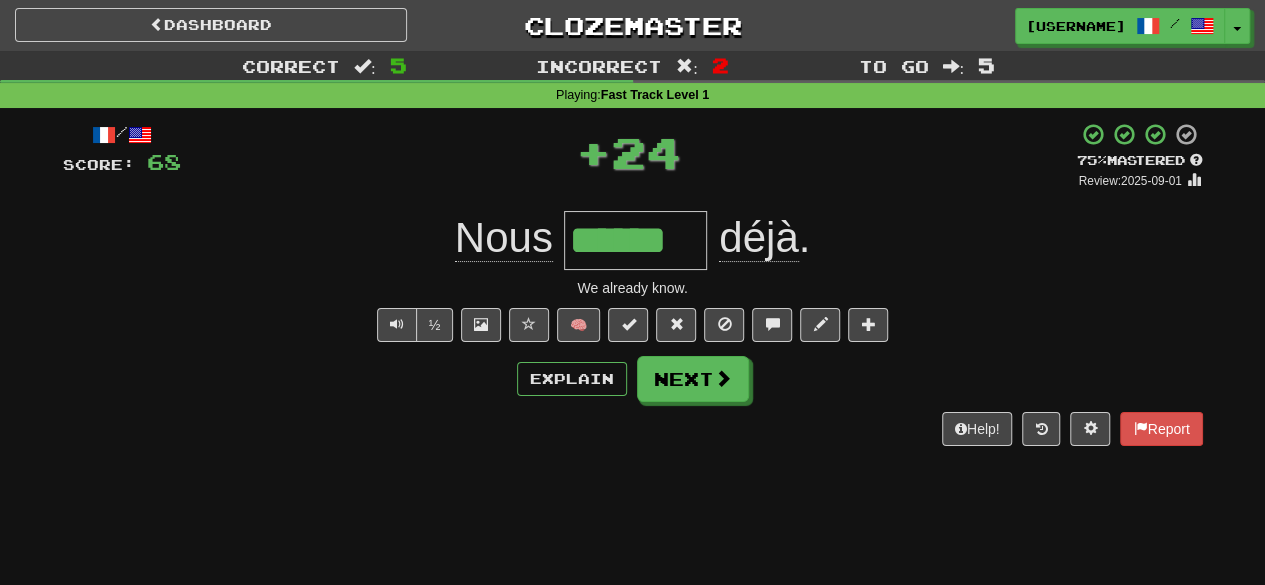 type 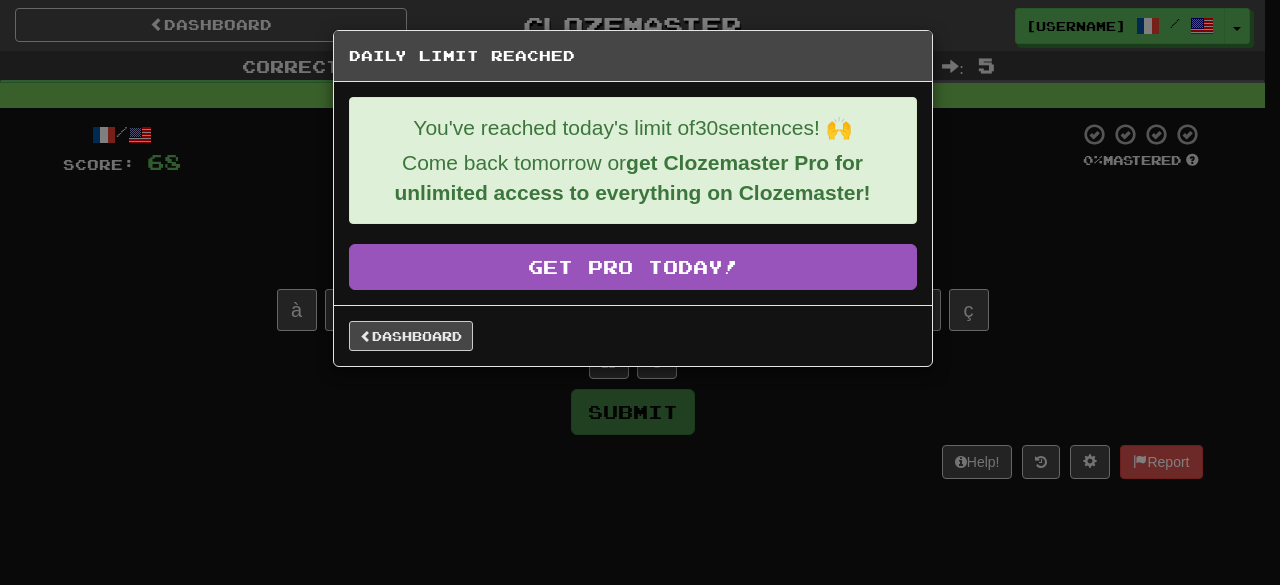 click on "Daily Limit Reached You've reached today's limit of  30  sentences! 🙌  Come back tomorrow or  get Clozemaster Pro for unlimited access to everything on Clozemaster! Get Pro Today! Dashboard" at bounding box center (640, 292) 